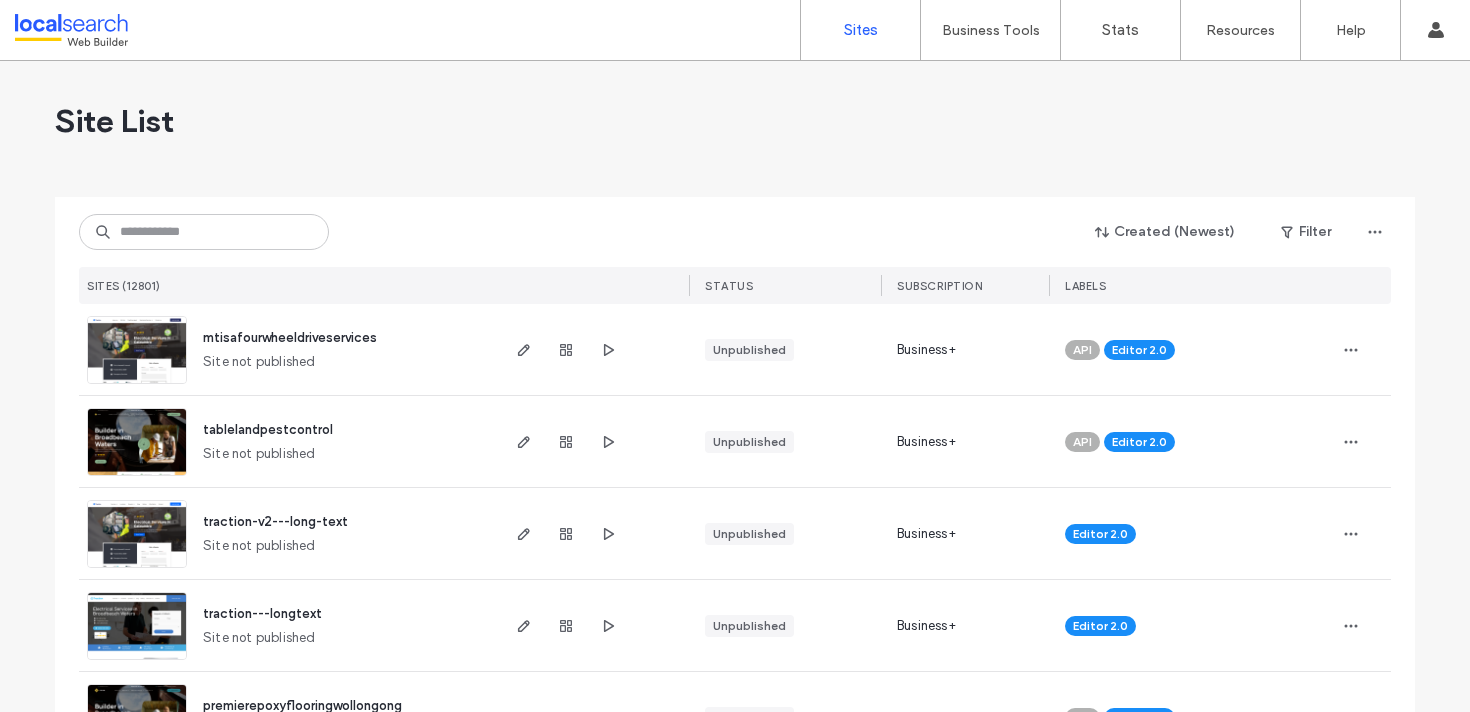 scroll, scrollTop: 0, scrollLeft: 0, axis: both 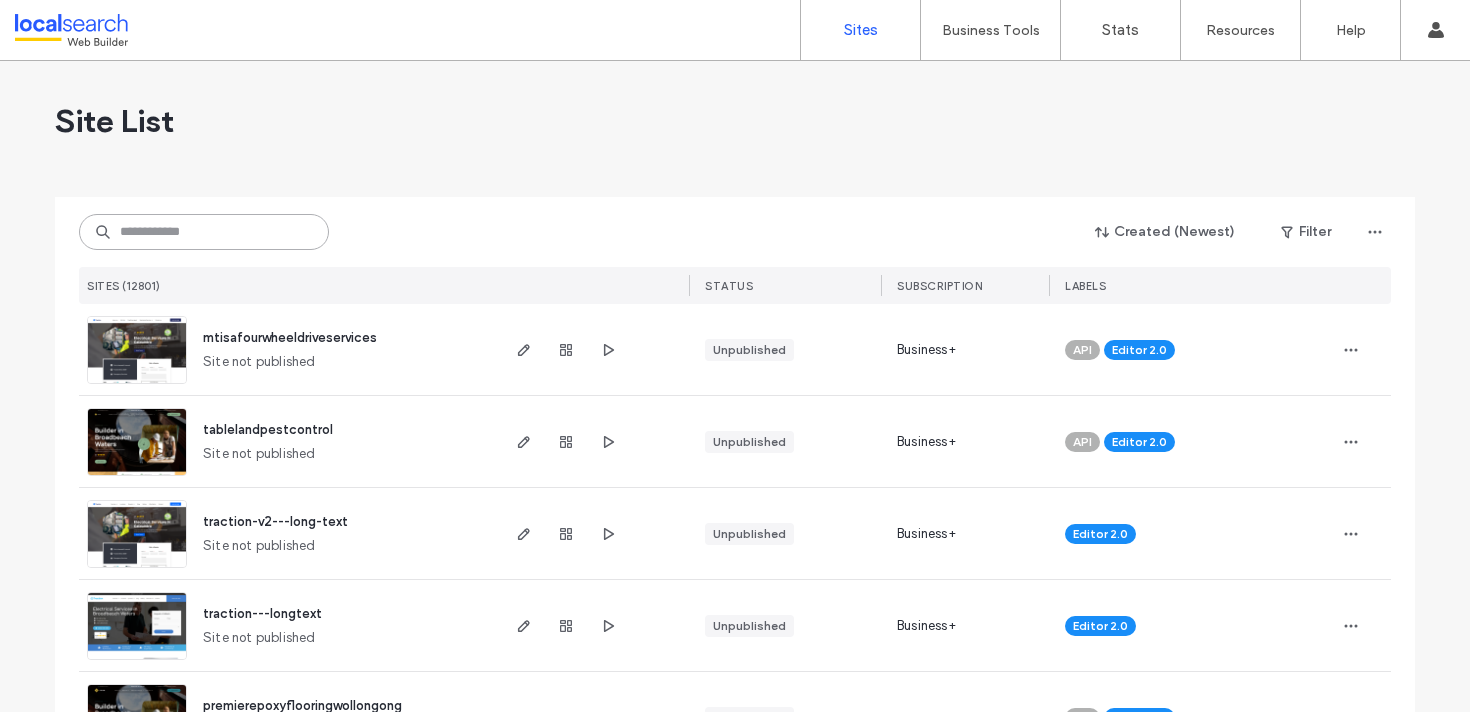click at bounding box center [204, 232] 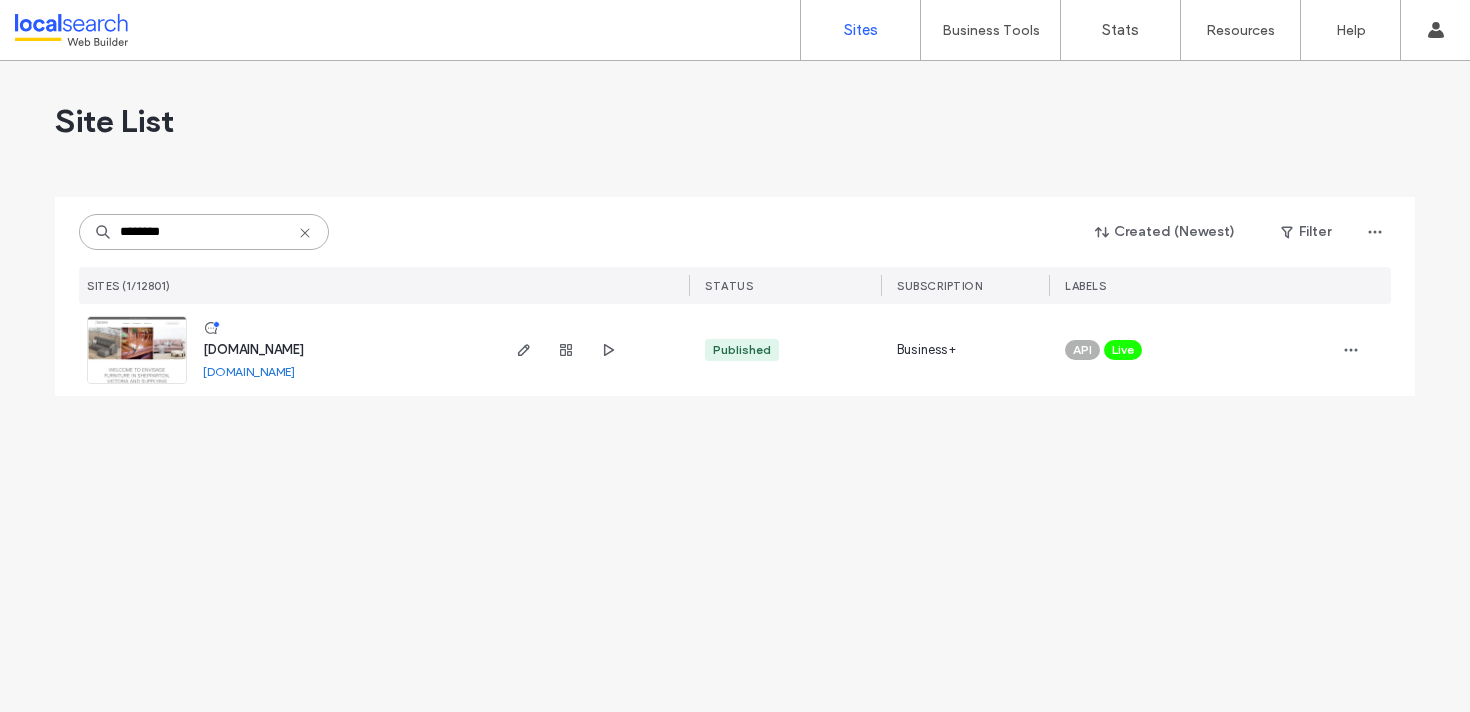 type on "********" 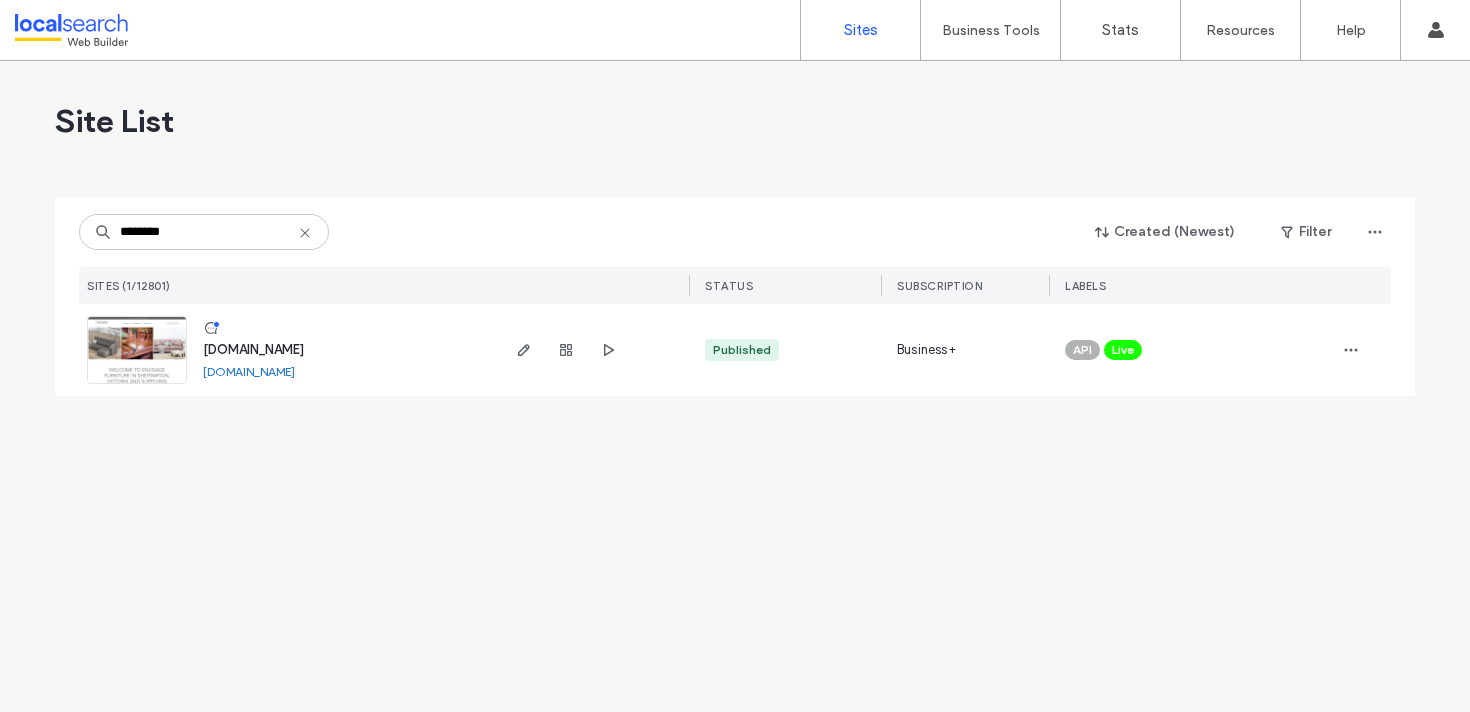 click on "[DOMAIN_NAME]" at bounding box center [253, 349] 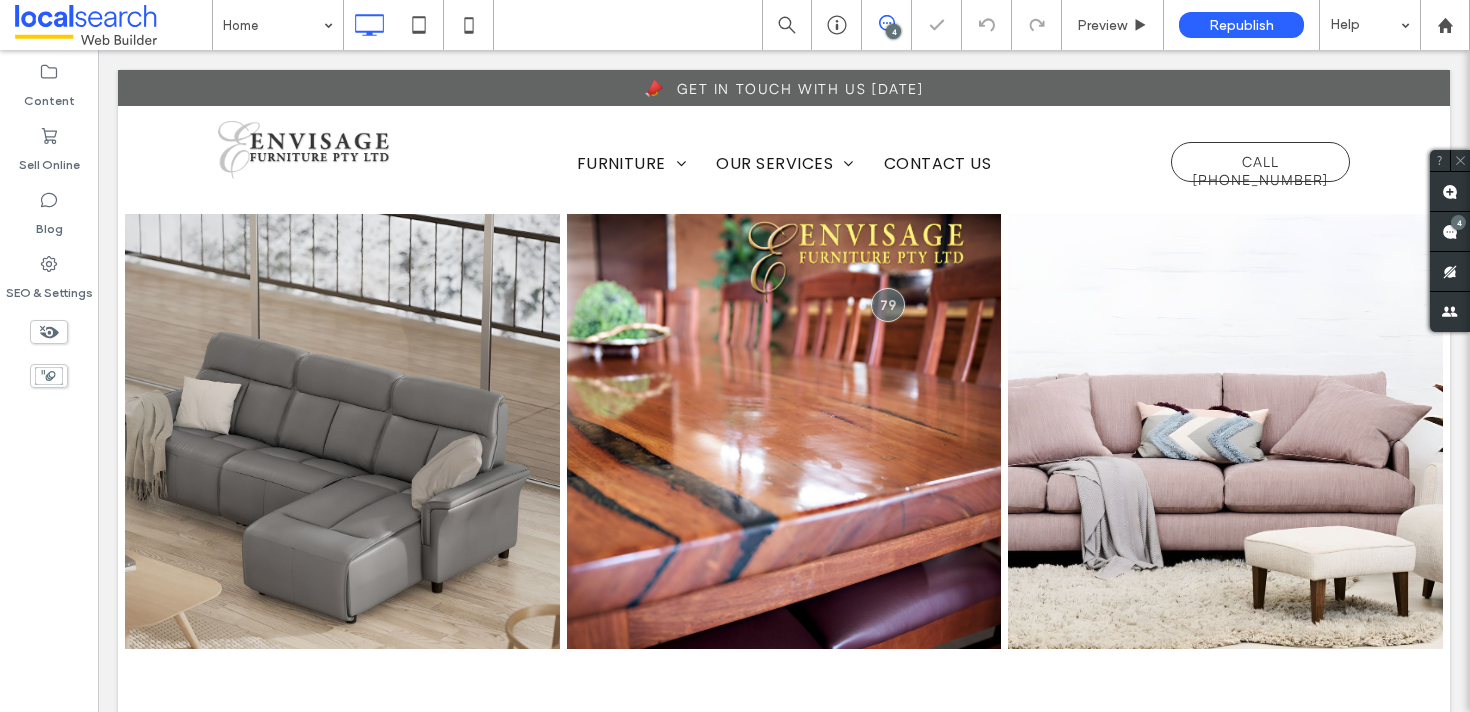 scroll, scrollTop: 0, scrollLeft: 0, axis: both 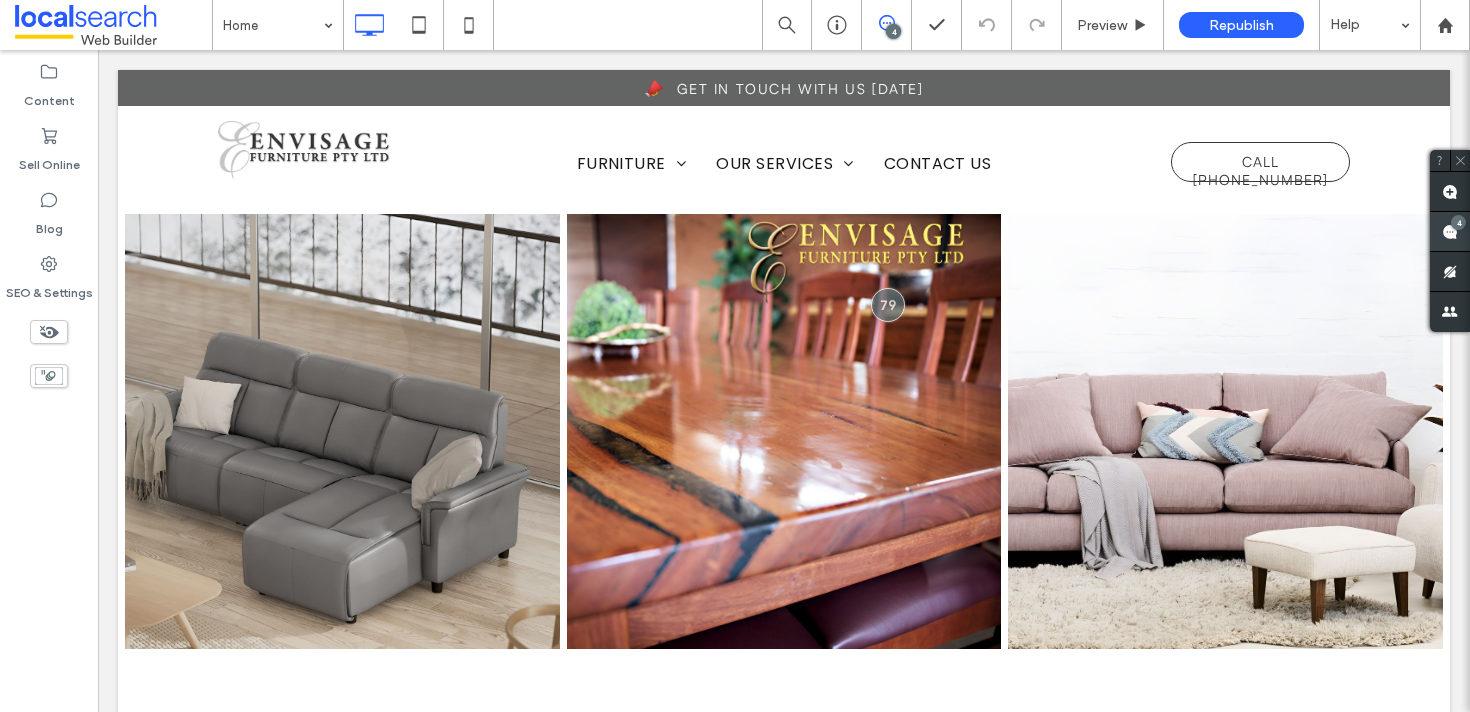 click on "4" at bounding box center [1450, 232] 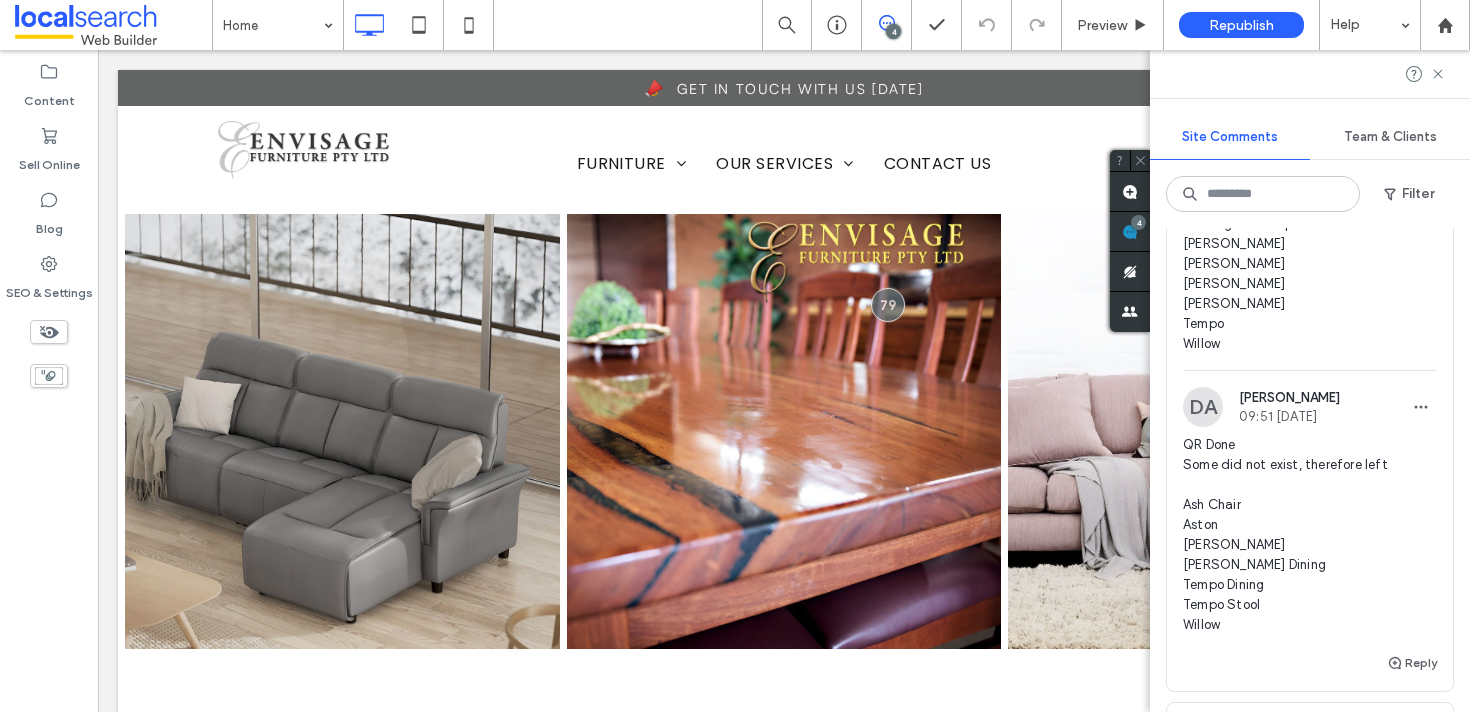 scroll, scrollTop: 587, scrollLeft: 0, axis: vertical 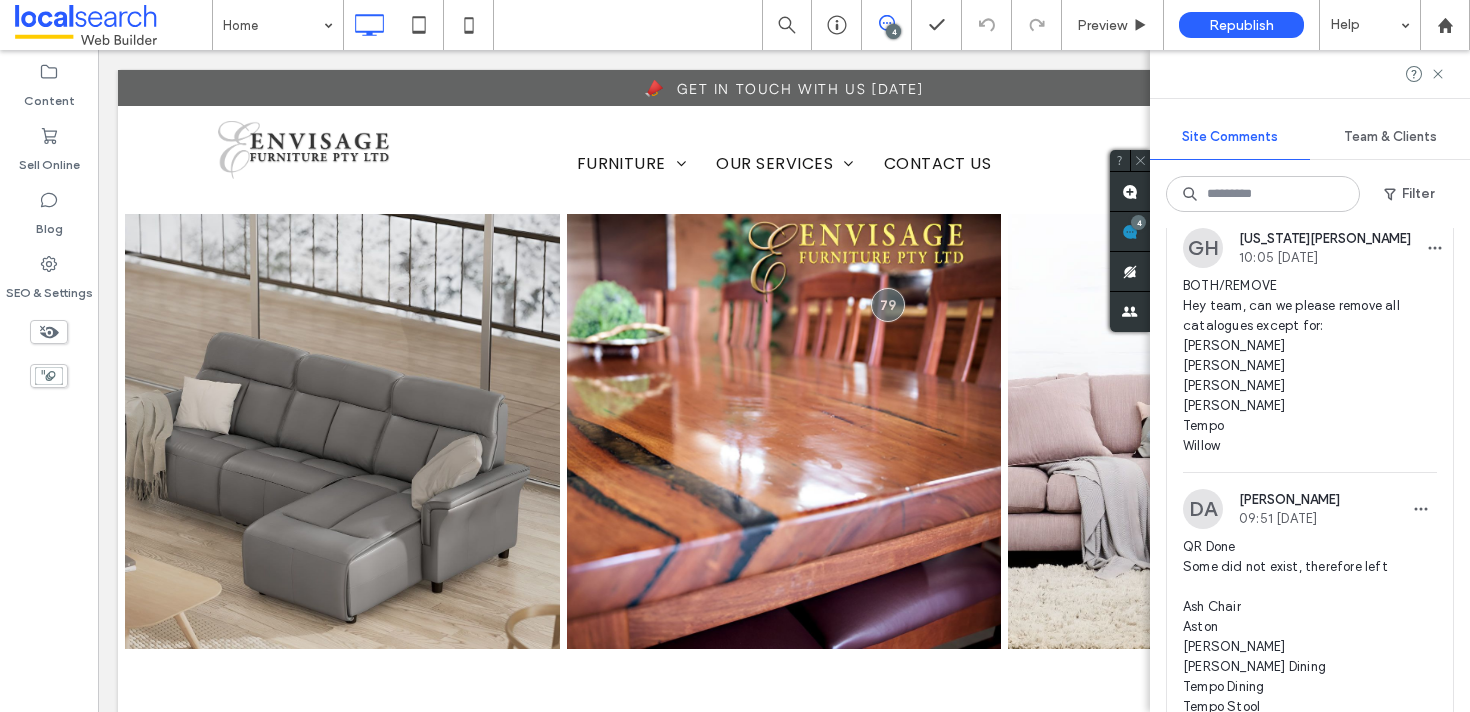 click on "BOTH/REMOVE
Hey team, can we please remove all catalogues except for:
Ash
Aston
Billy
Henry
Huell
Iris
Motley
Ollie
Stella
Tempo
Willow" at bounding box center [1310, 366] 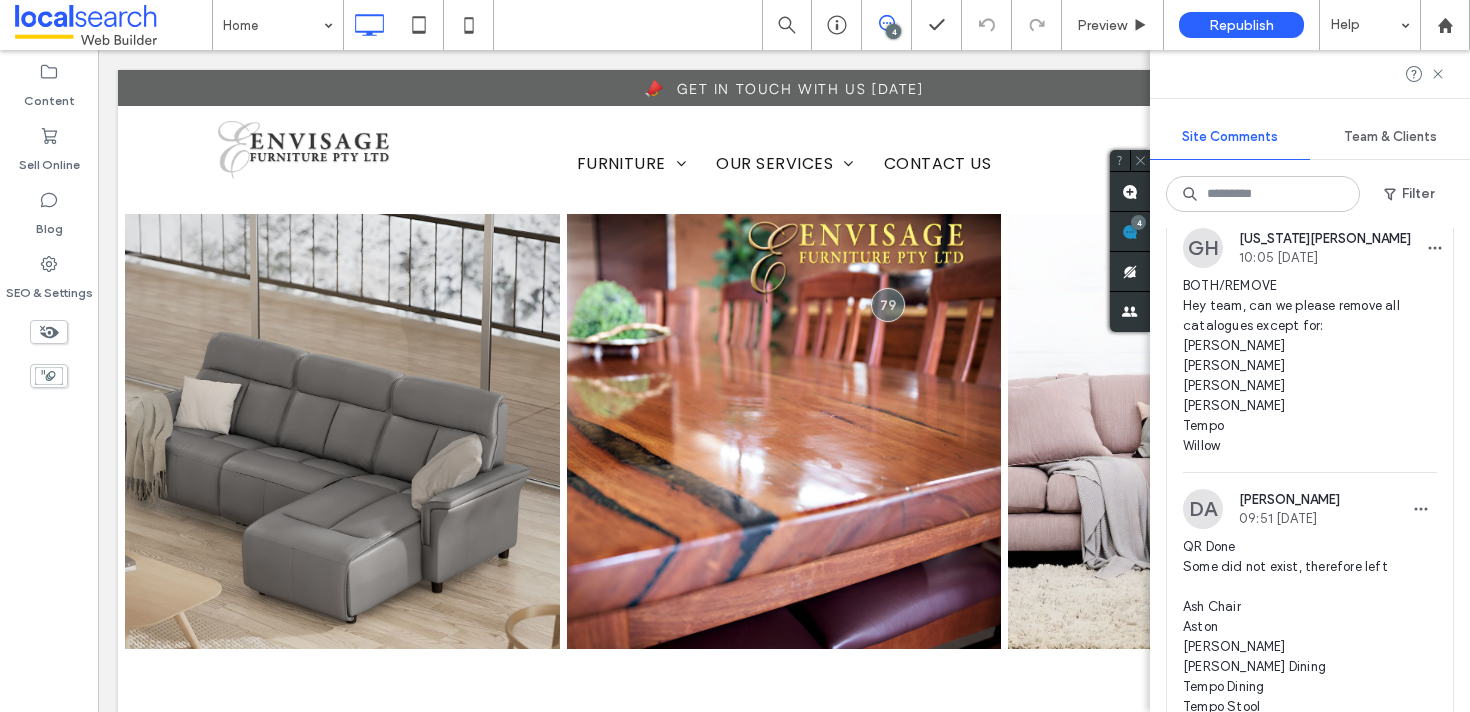 click at bounding box center [735, 356] 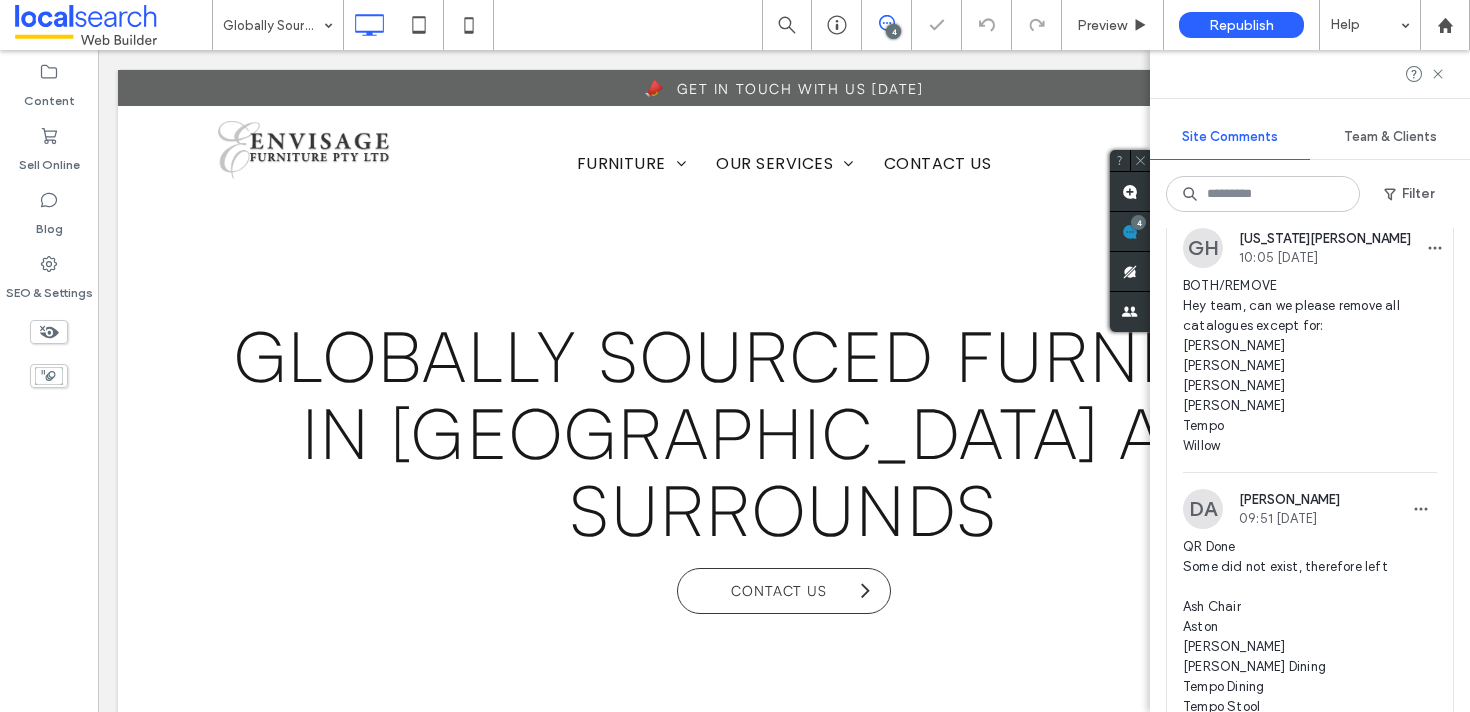 scroll, scrollTop: 1808, scrollLeft: 0, axis: vertical 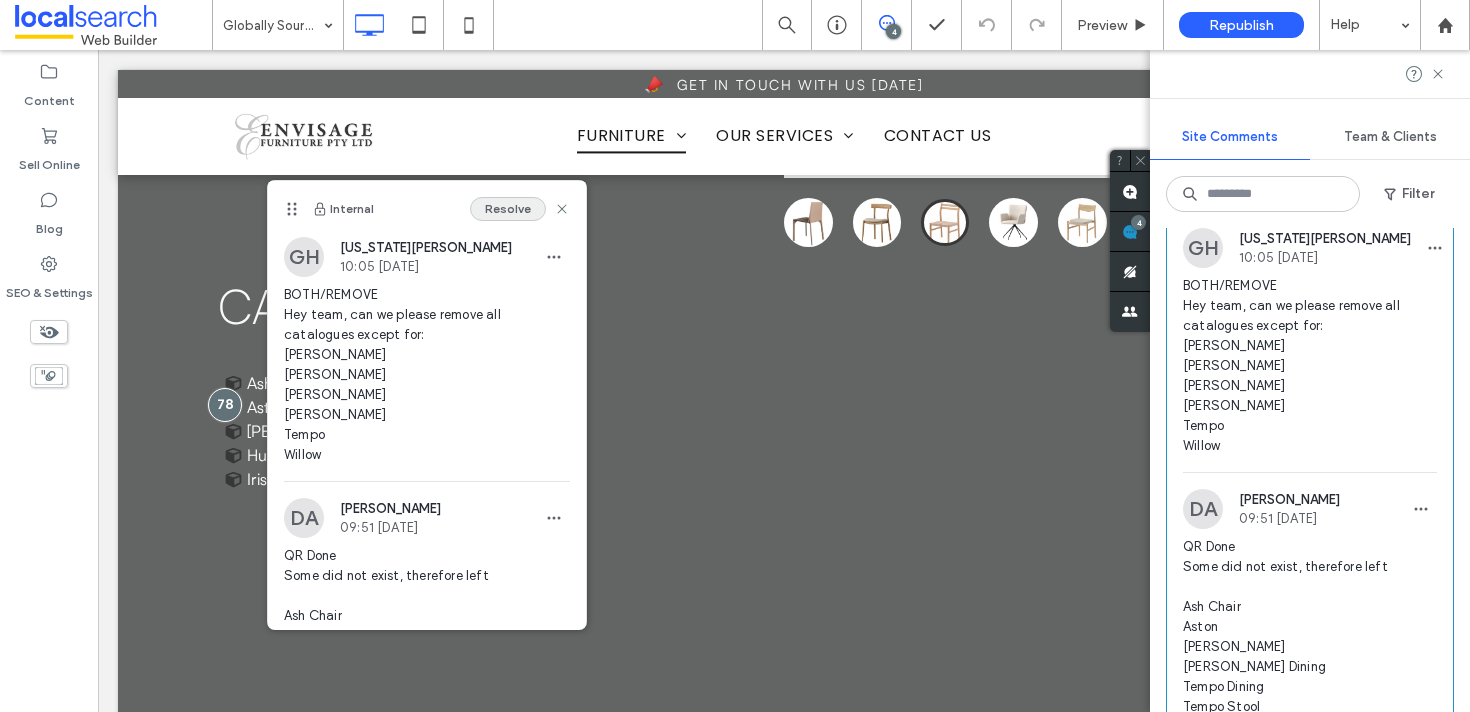 click on "Resolve" at bounding box center (508, 209) 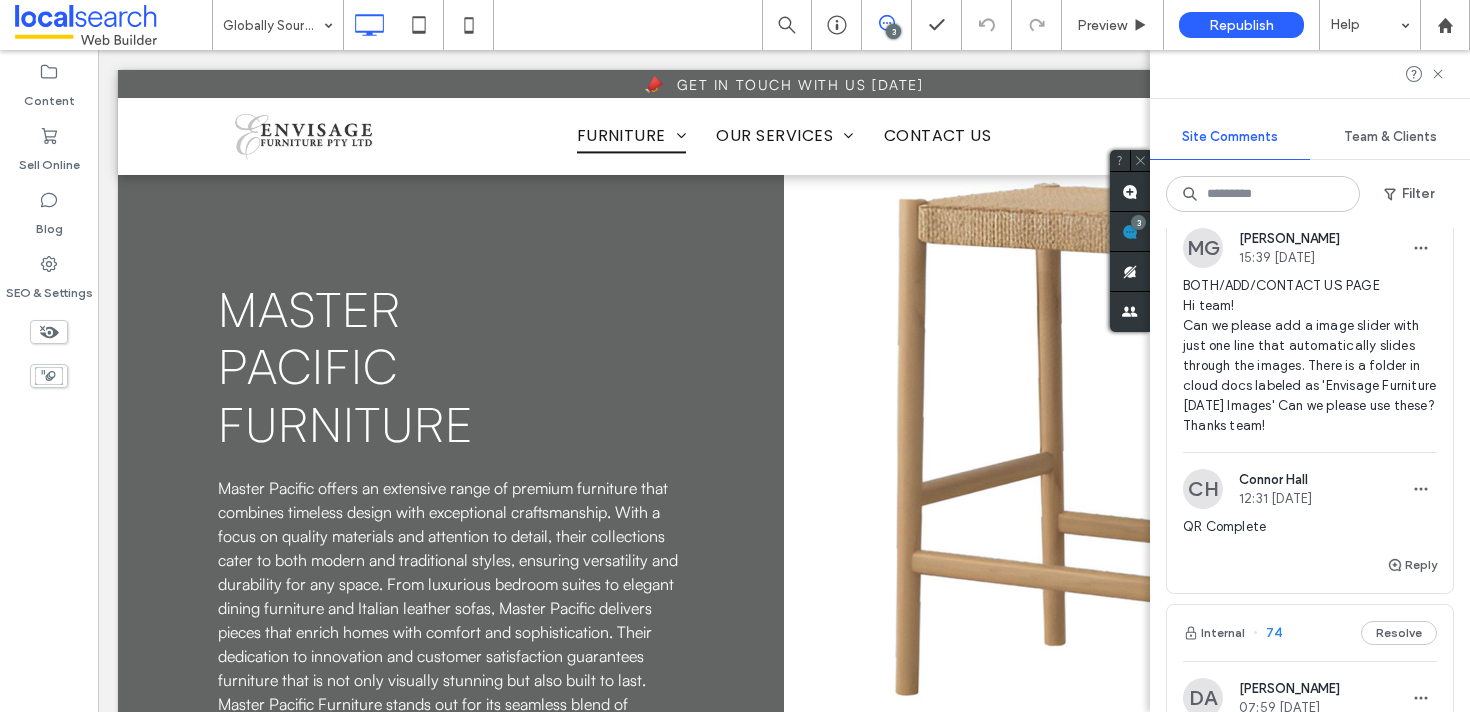 click at bounding box center [784, 122] 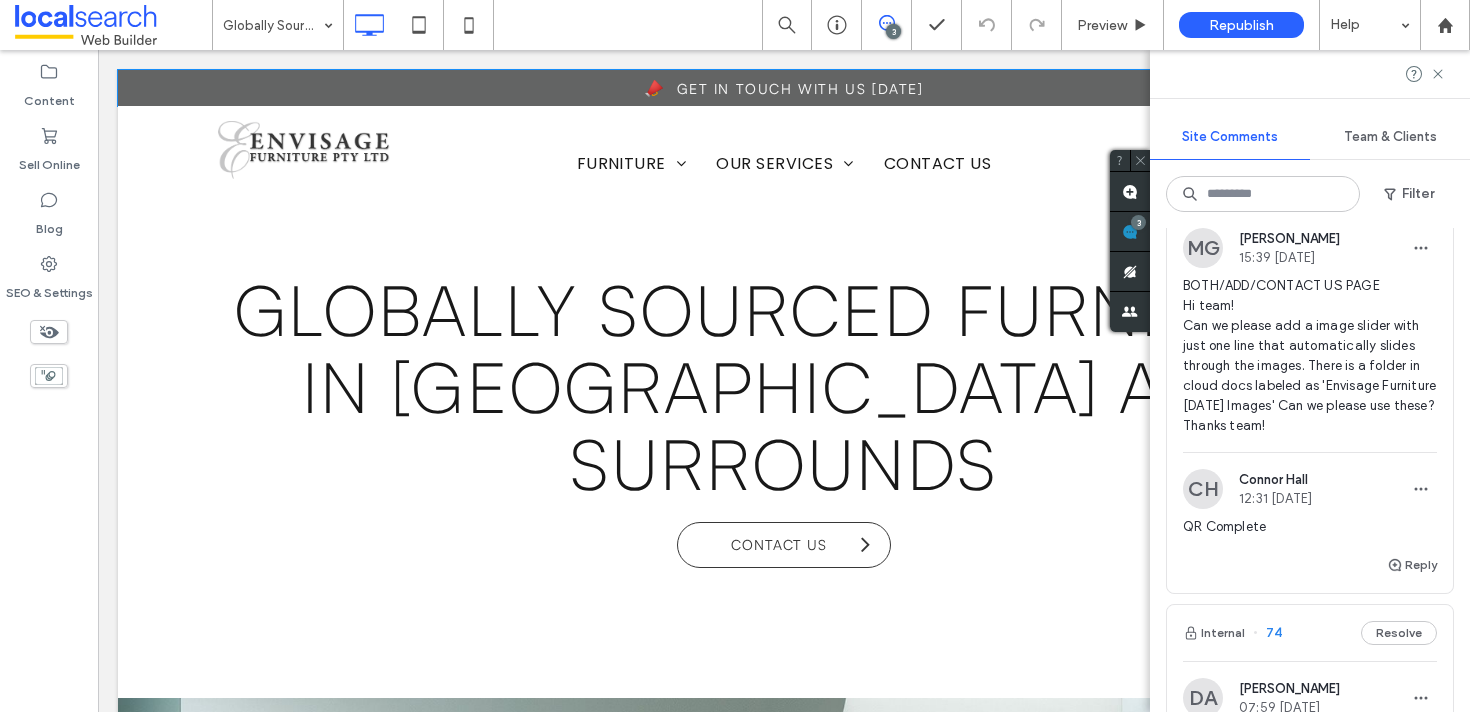 scroll, scrollTop: 0, scrollLeft: 0, axis: both 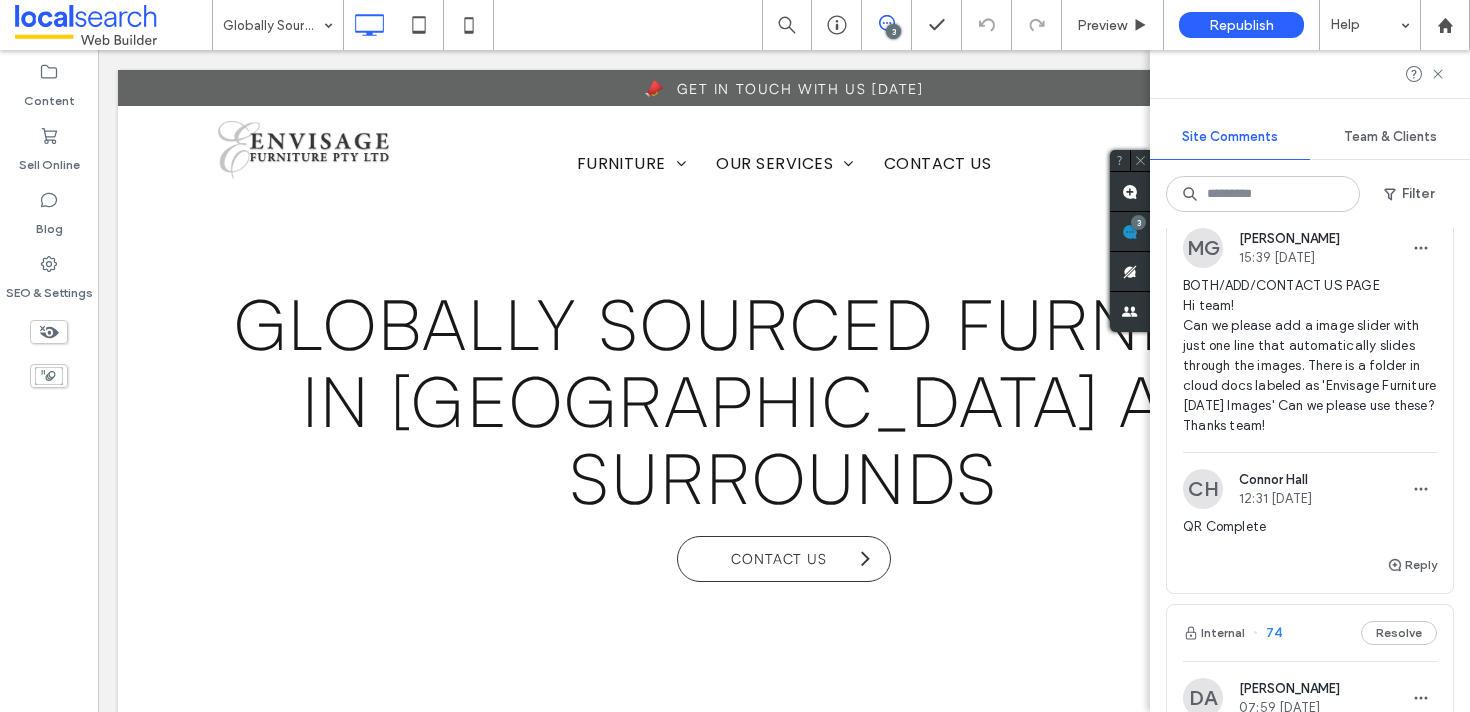 drag, startPoint x: 326, startPoint y: 22, endPoint x: 340, endPoint y: 0, distance: 26.076809 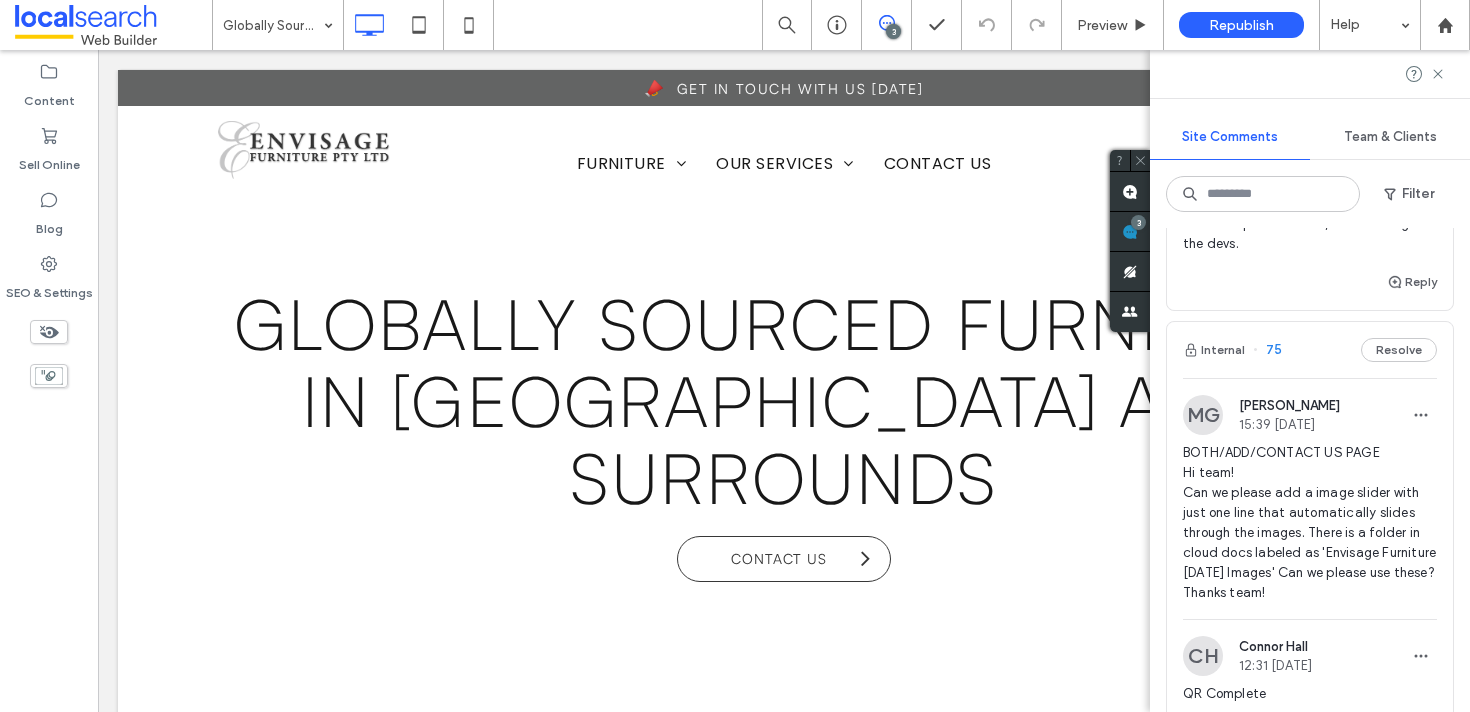scroll, scrollTop: 403, scrollLeft: 0, axis: vertical 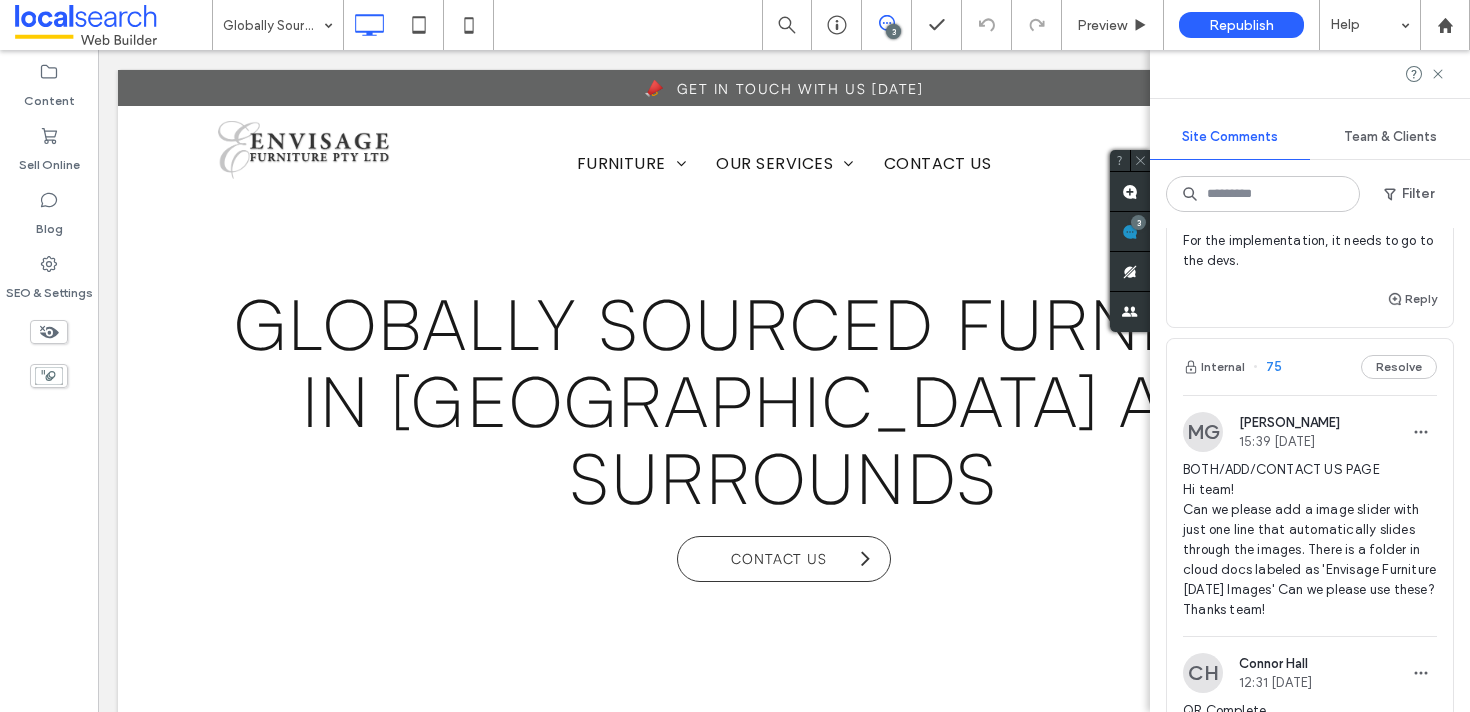 click on "Resolve" at bounding box center [1399, 367] 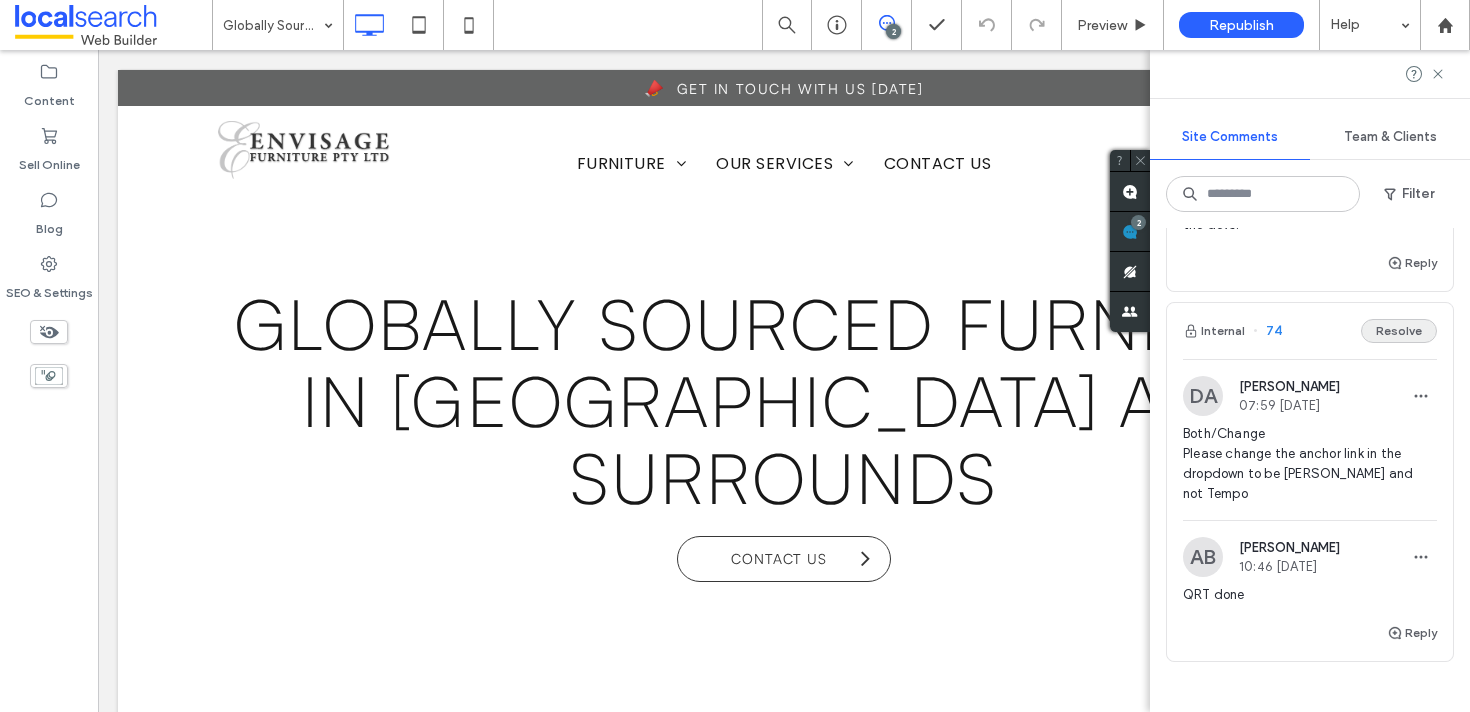 click on "Resolve" at bounding box center [1399, 331] 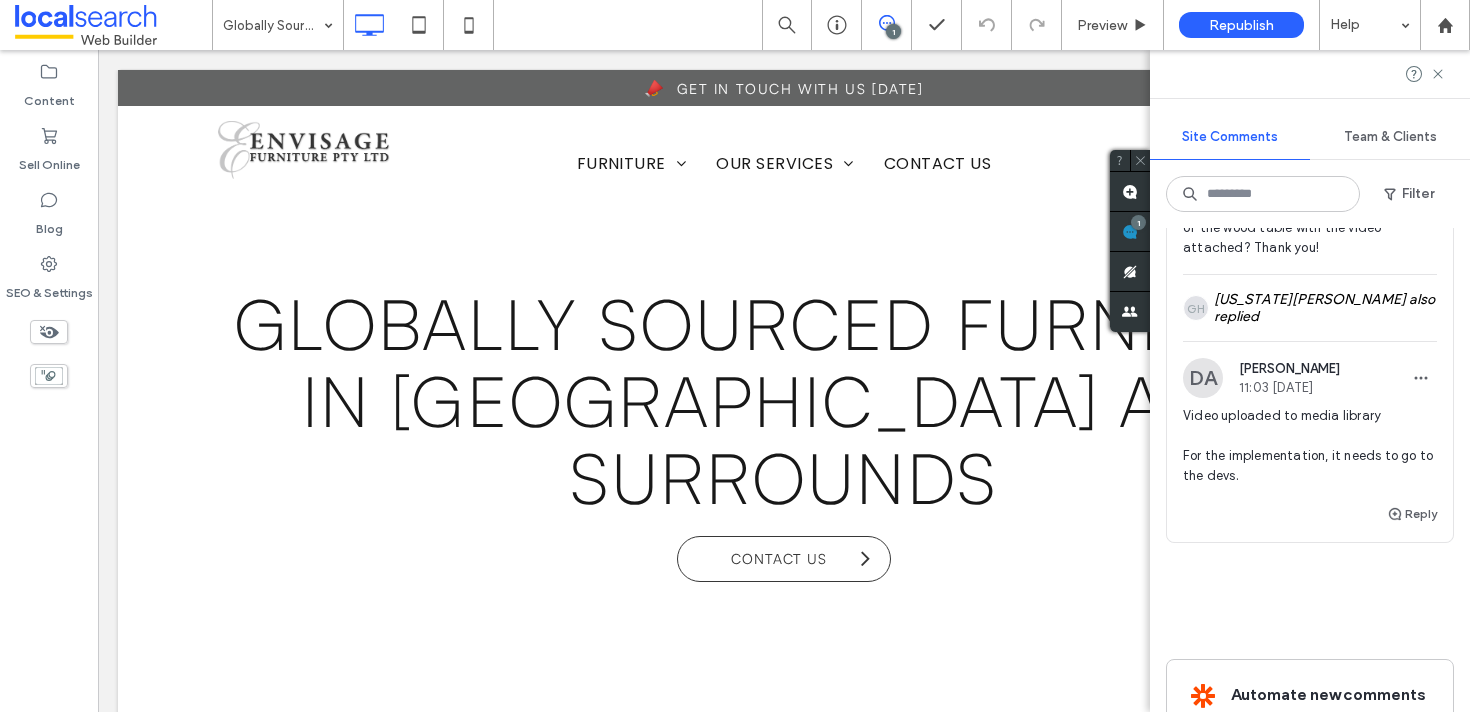 scroll, scrollTop: 0, scrollLeft: 0, axis: both 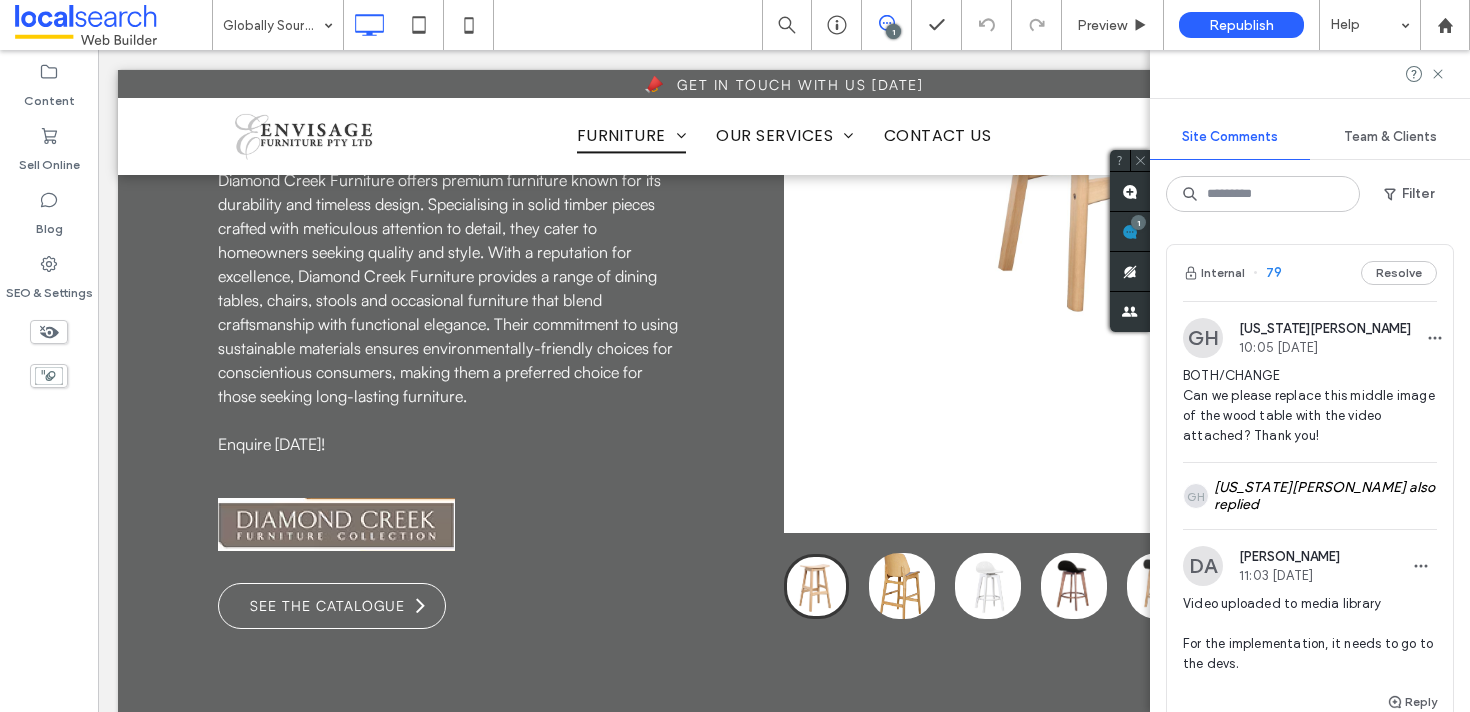 click on "GH Georgia Harper 10:05 Jul 9 2025 BOTH/CHANGE
Can we please replace this middle image of the wood table with the video attached? Thank you!" at bounding box center (1310, 390) 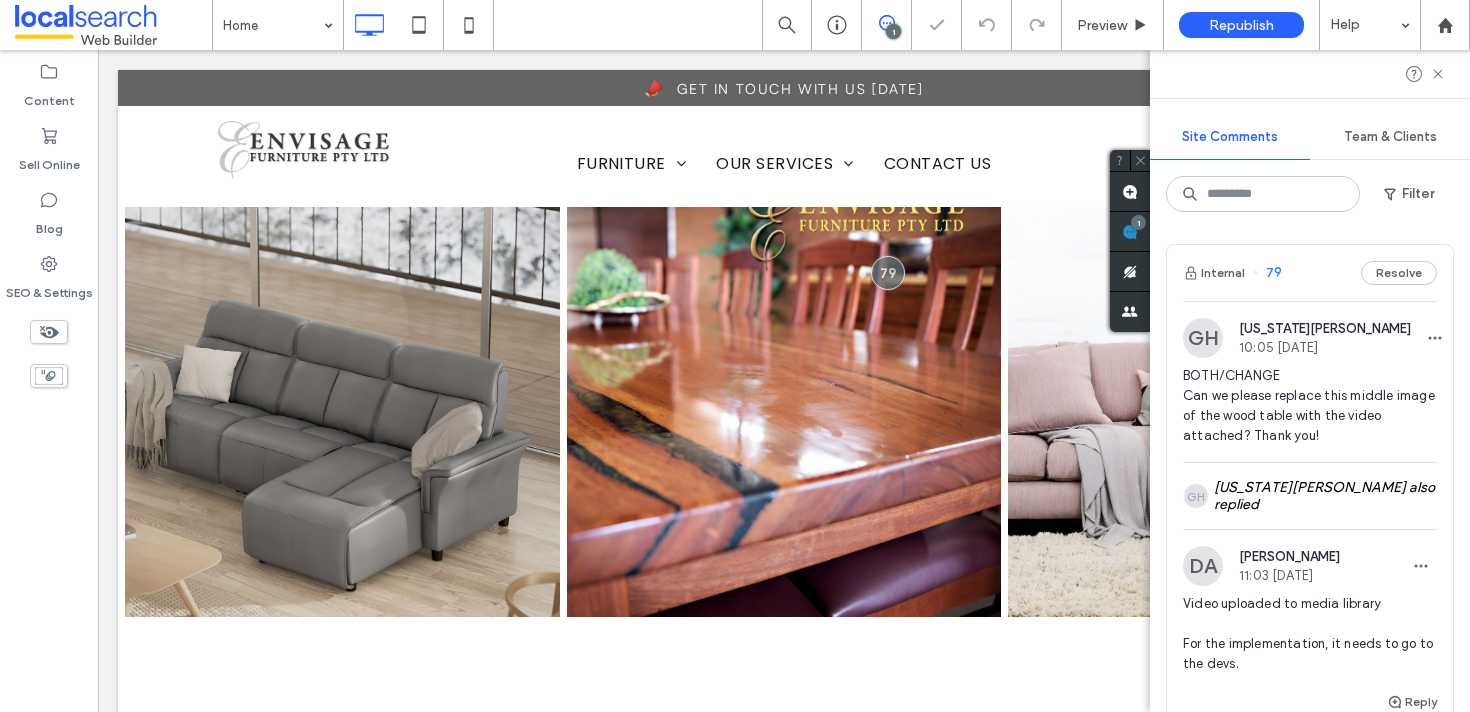 scroll, scrollTop: 0, scrollLeft: 0, axis: both 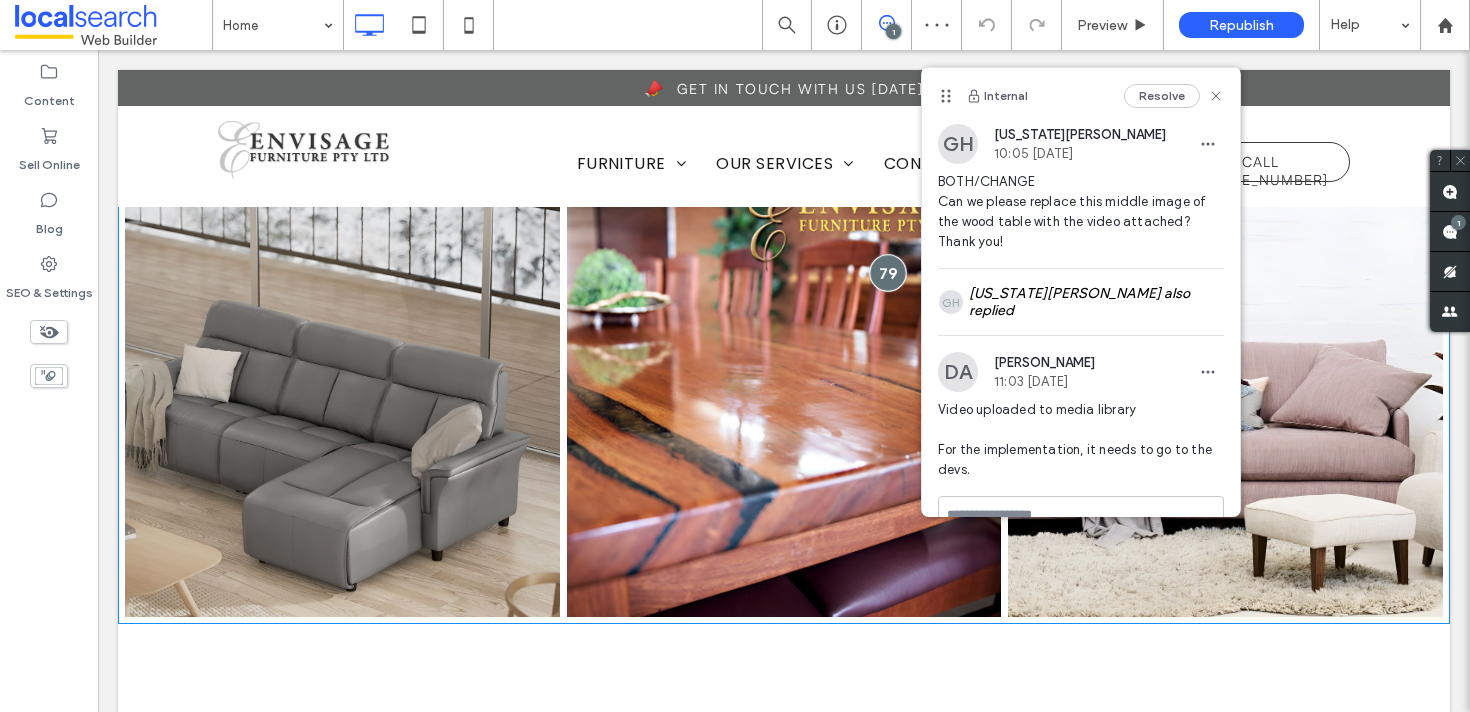 click at bounding box center (887, 273) 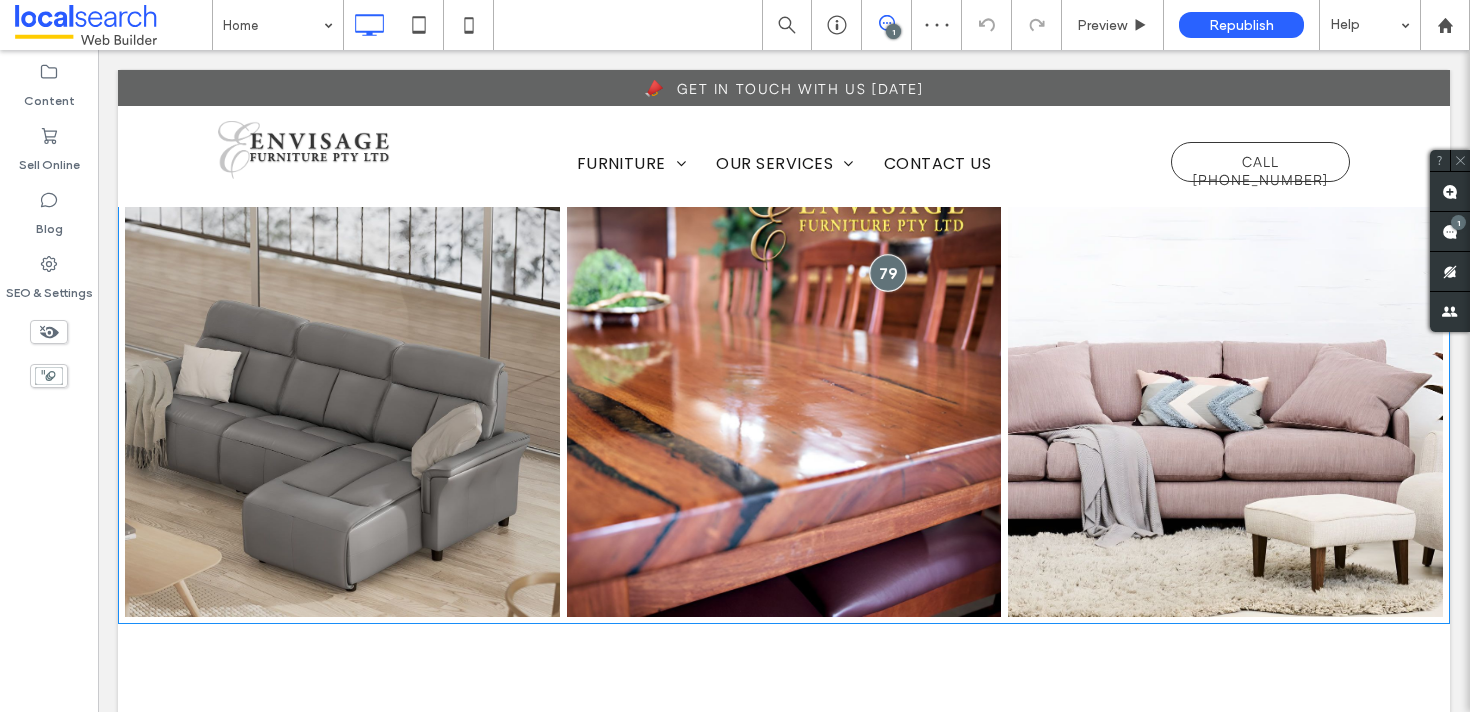 click at bounding box center [887, 273] 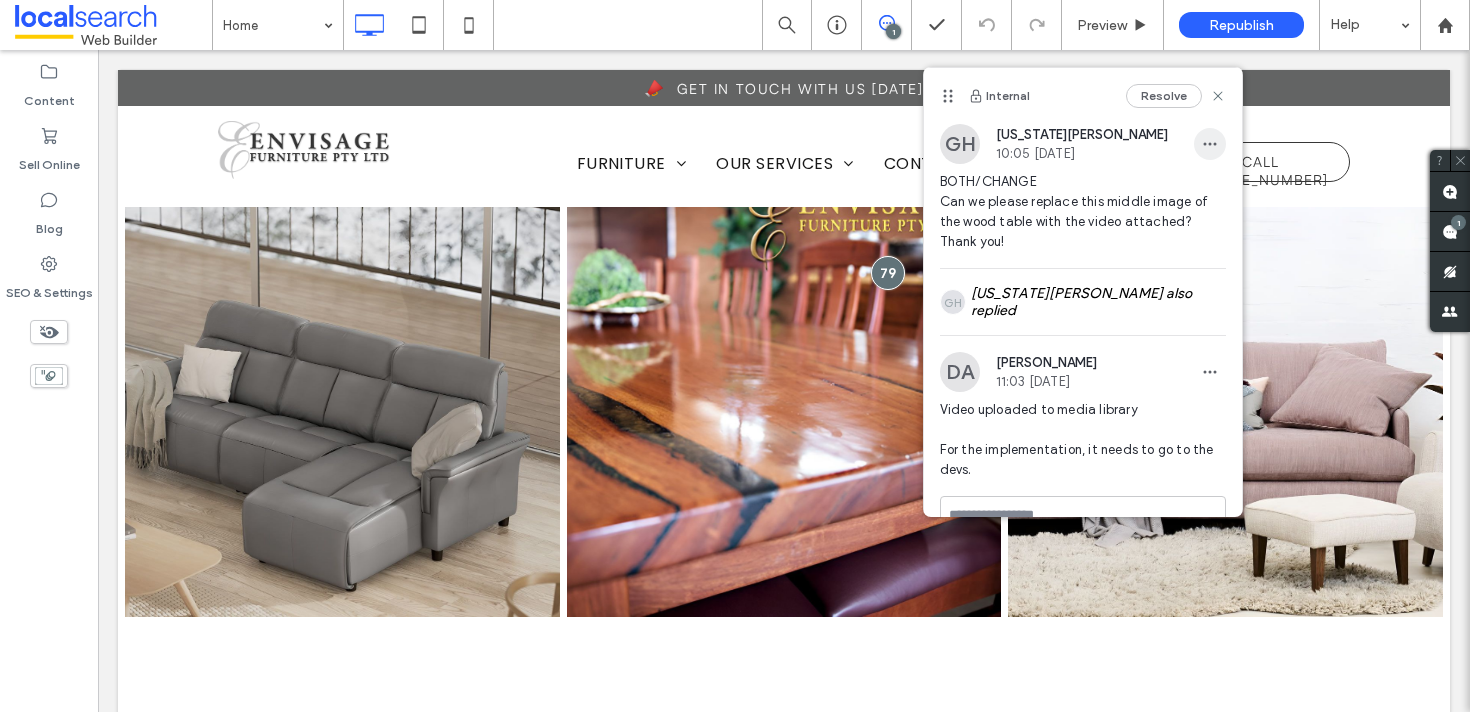 click at bounding box center [1210, 144] 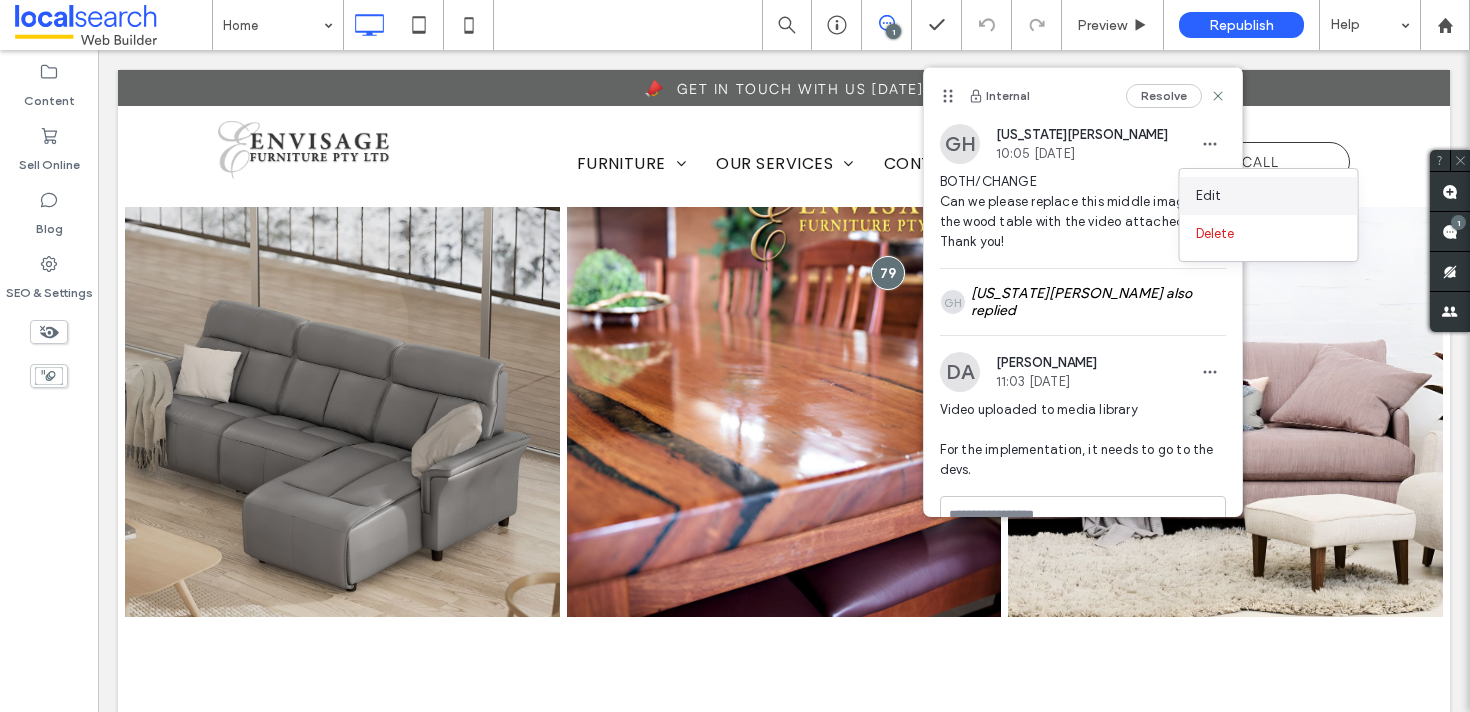 click on "Edit" at bounding box center (1209, 196) 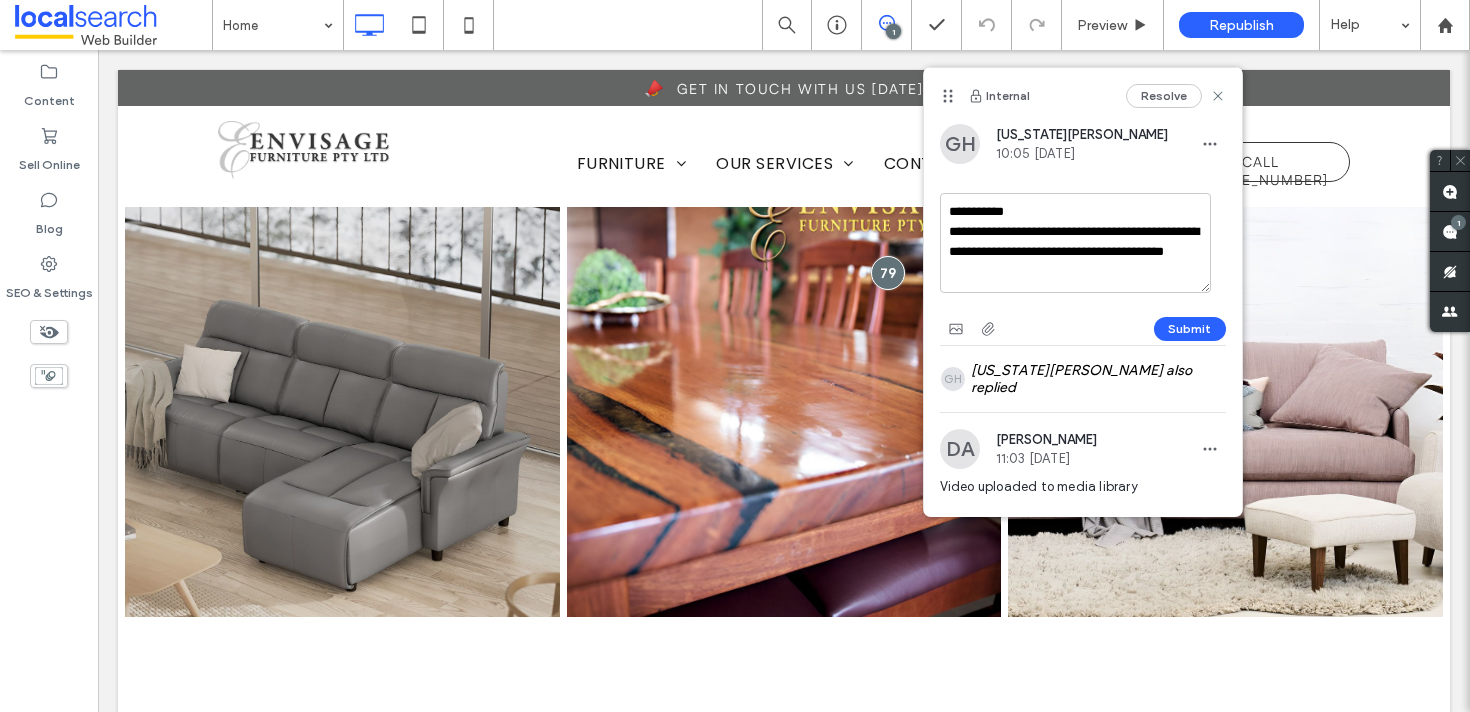 click on "**********" at bounding box center [1075, 243] 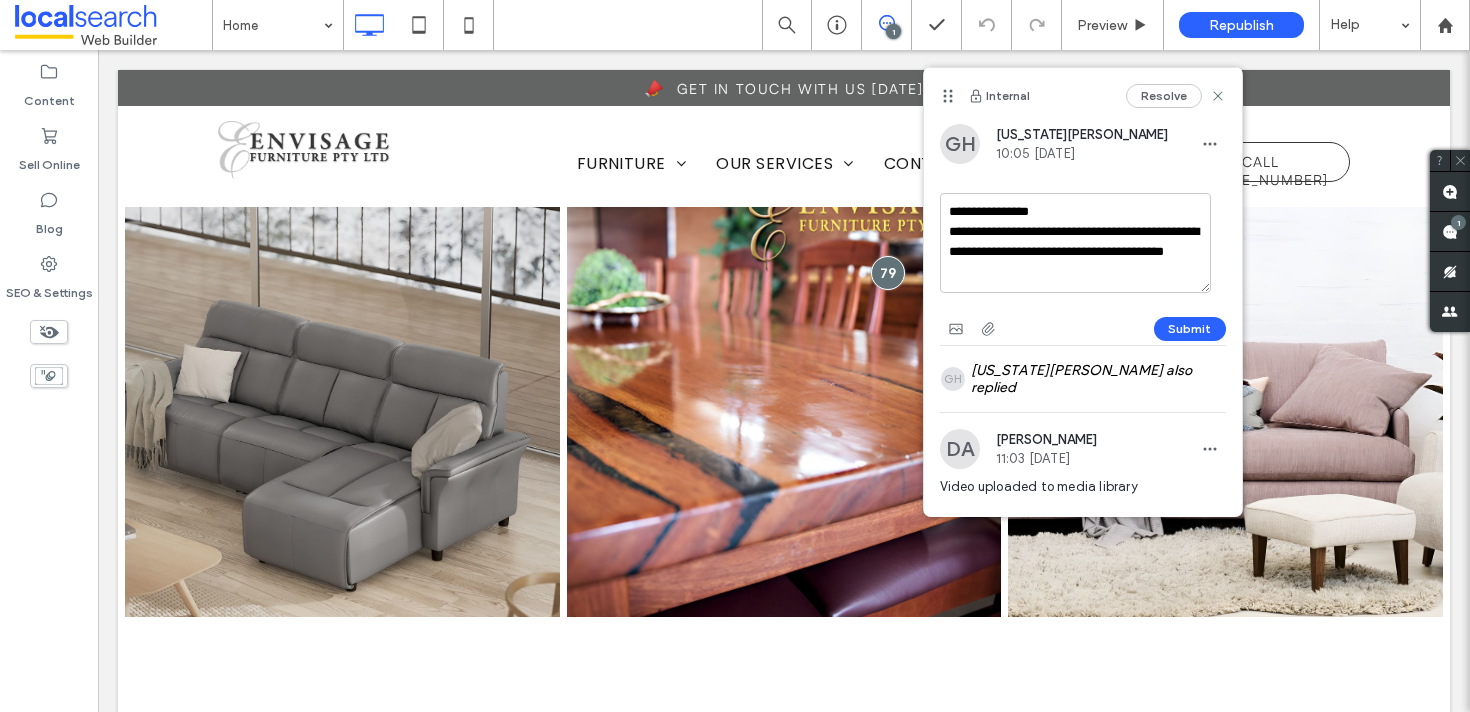 drag, startPoint x: 1119, startPoint y: 270, endPoint x: 1081, endPoint y: 272, distance: 38.052597 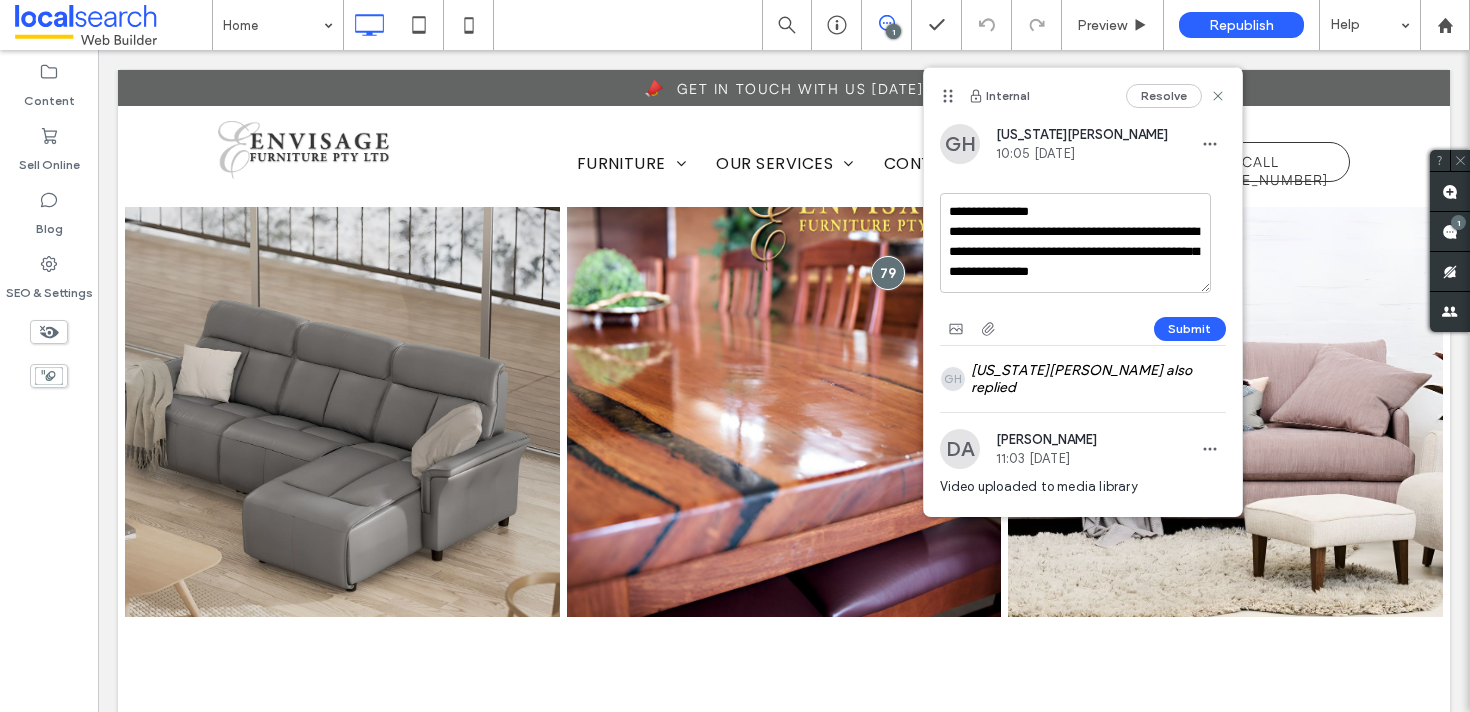 scroll, scrollTop: 8, scrollLeft: 0, axis: vertical 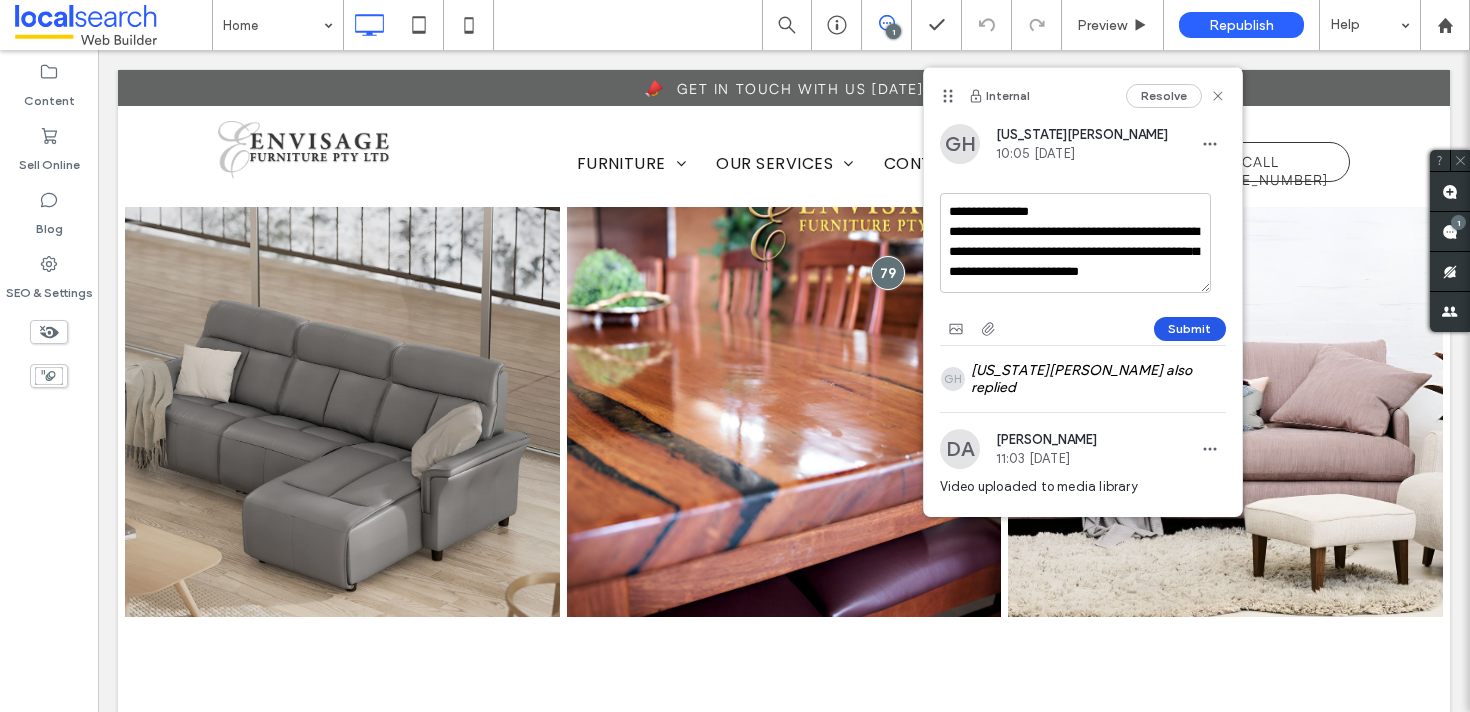 type on "**********" 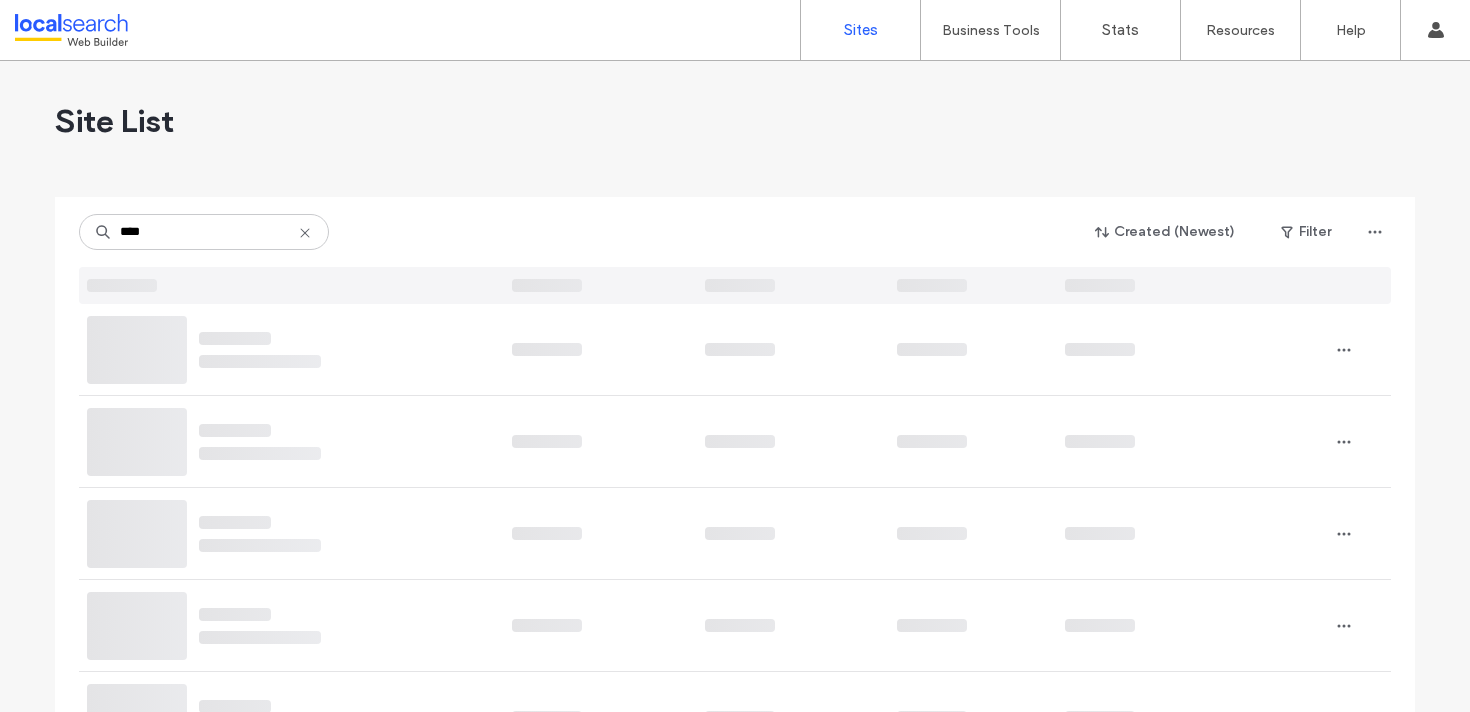 scroll, scrollTop: 0, scrollLeft: 0, axis: both 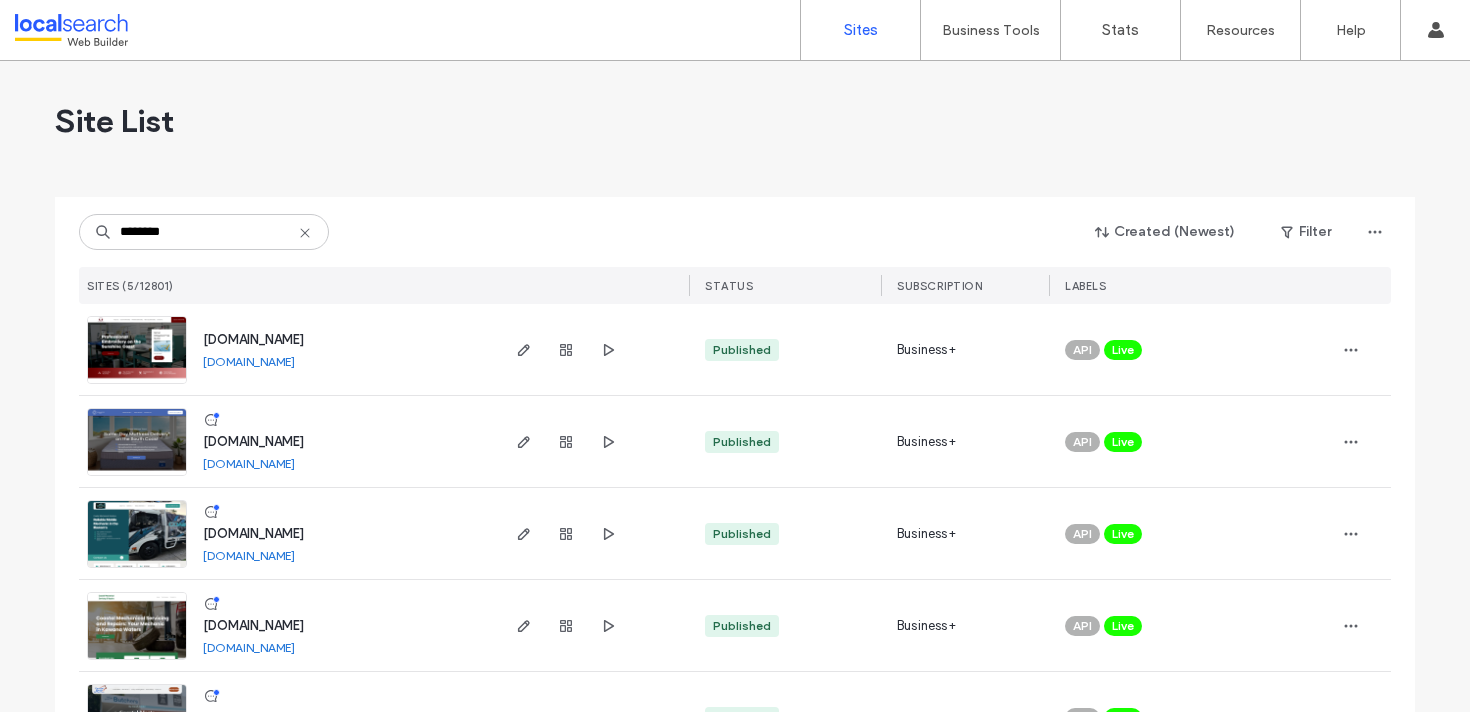 type on "********" 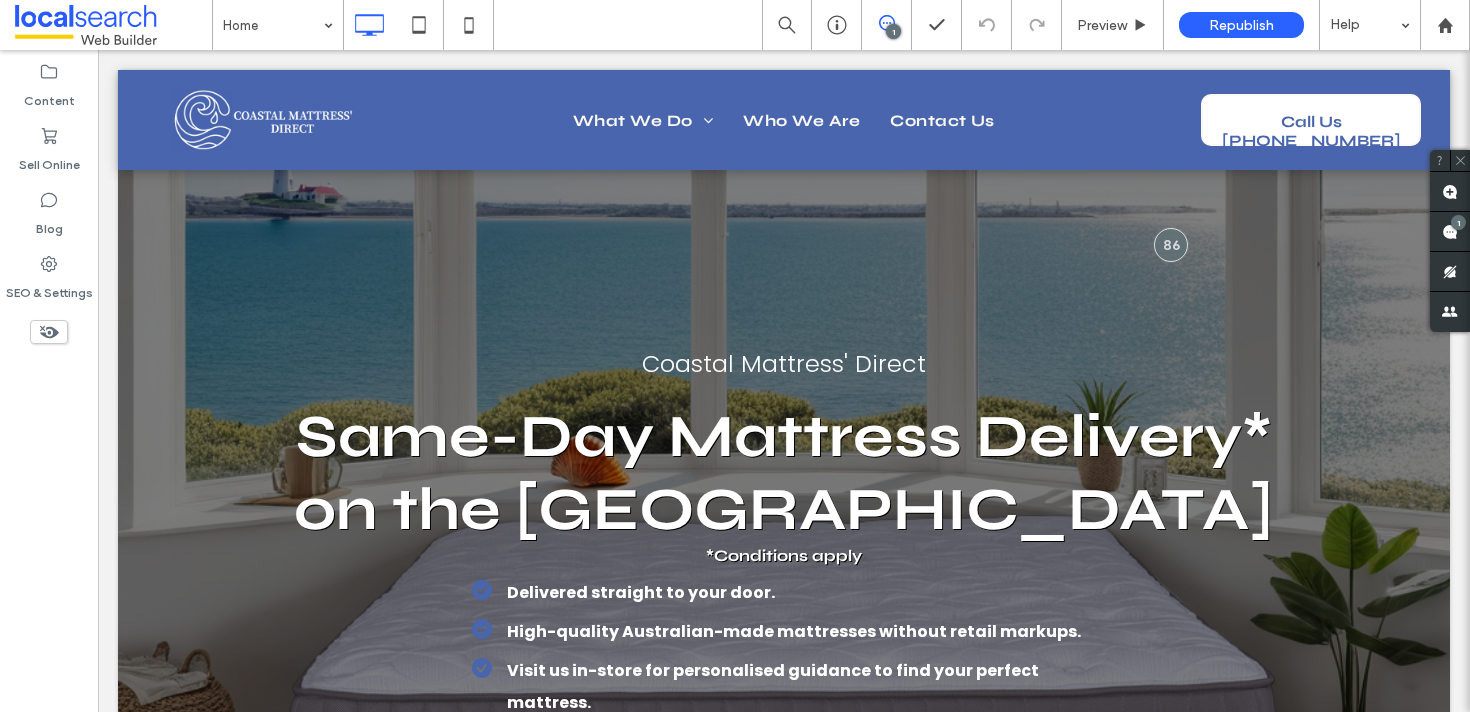 scroll, scrollTop: 0, scrollLeft: 0, axis: both 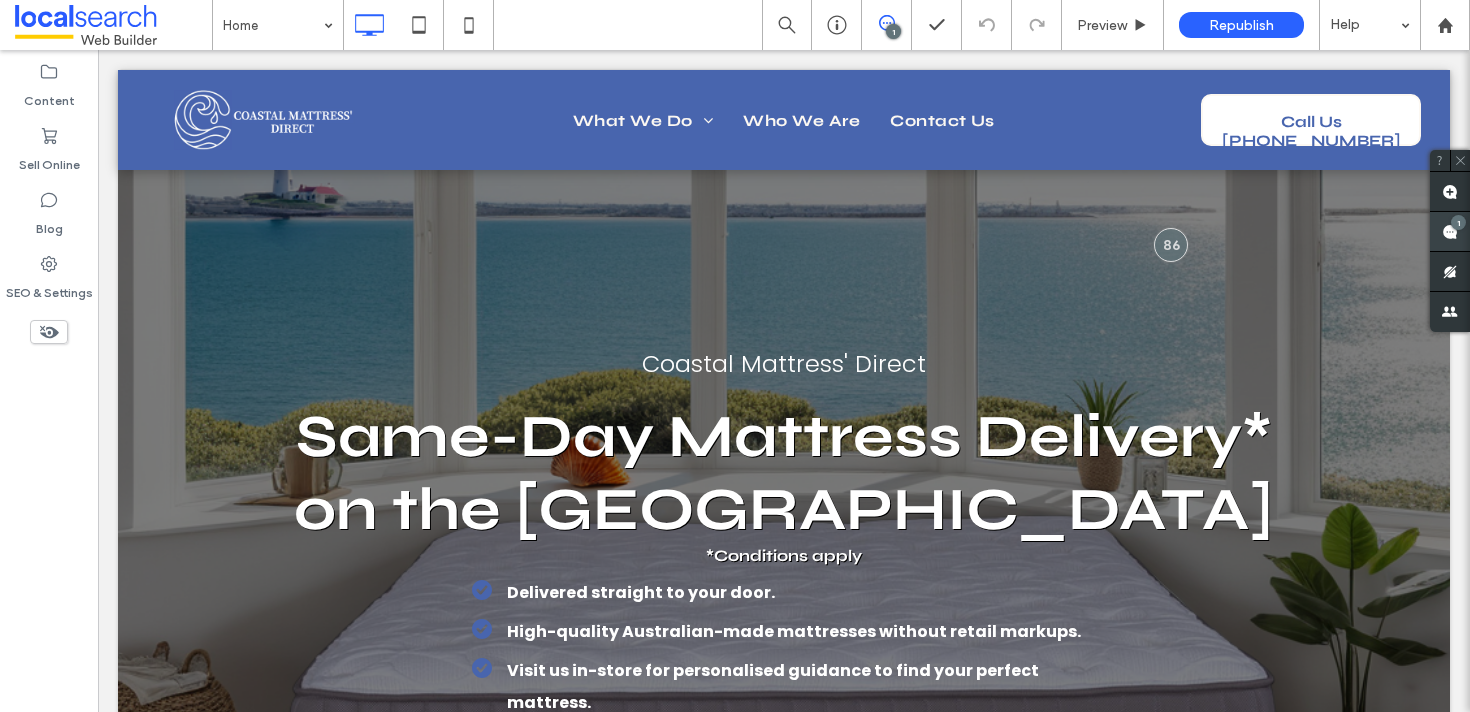 click on "1" at bounding box center [1458, 222] 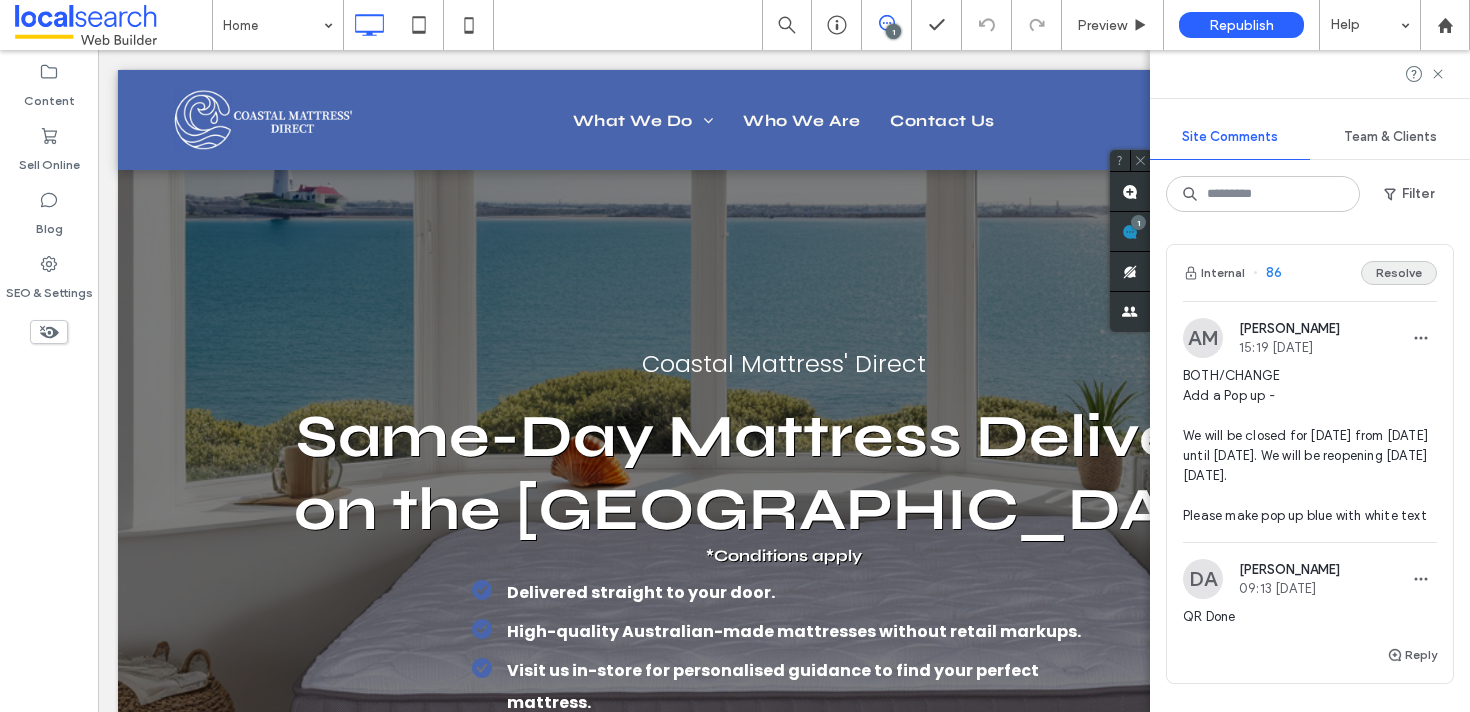 click on "Resolve" at bounding box center [1399, 273] 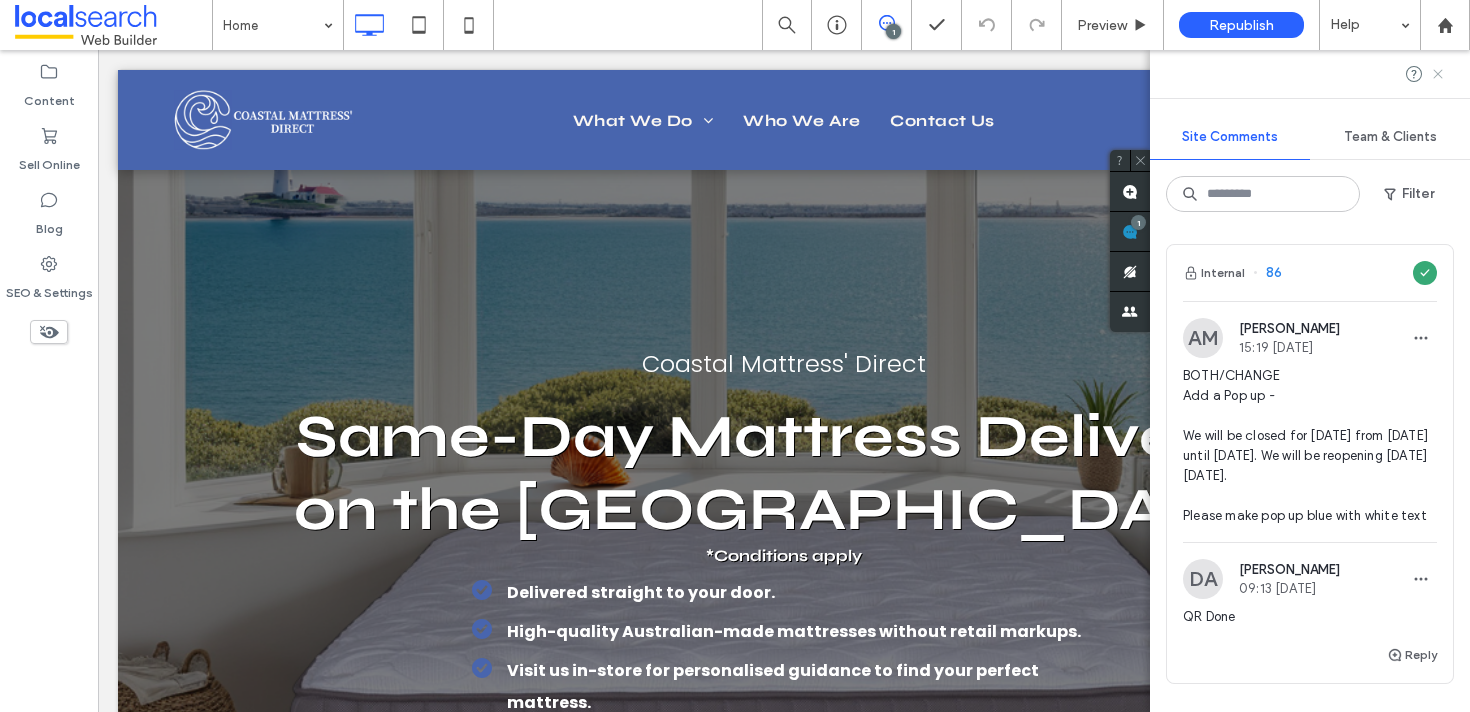 click 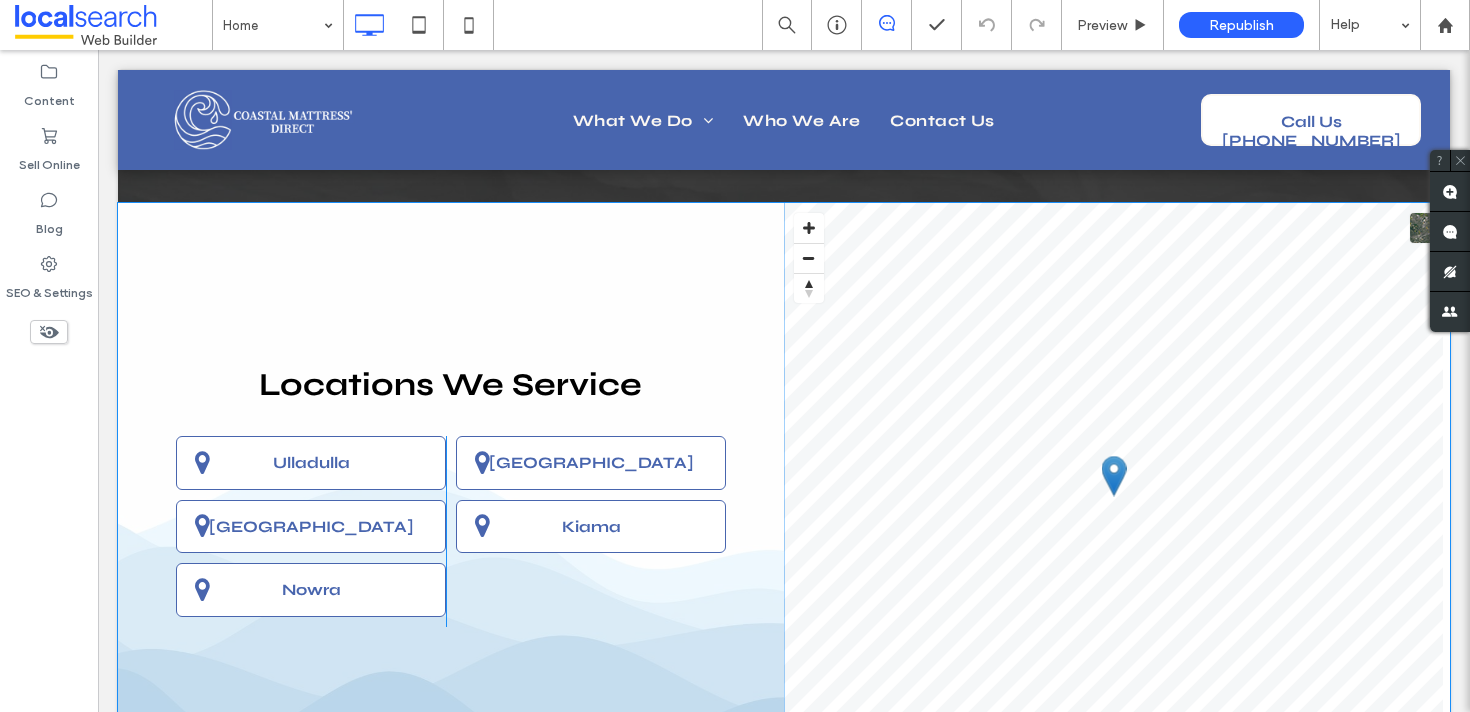 scroll, scrollTop: 4404, scrollLeft: 0, axis: vertical 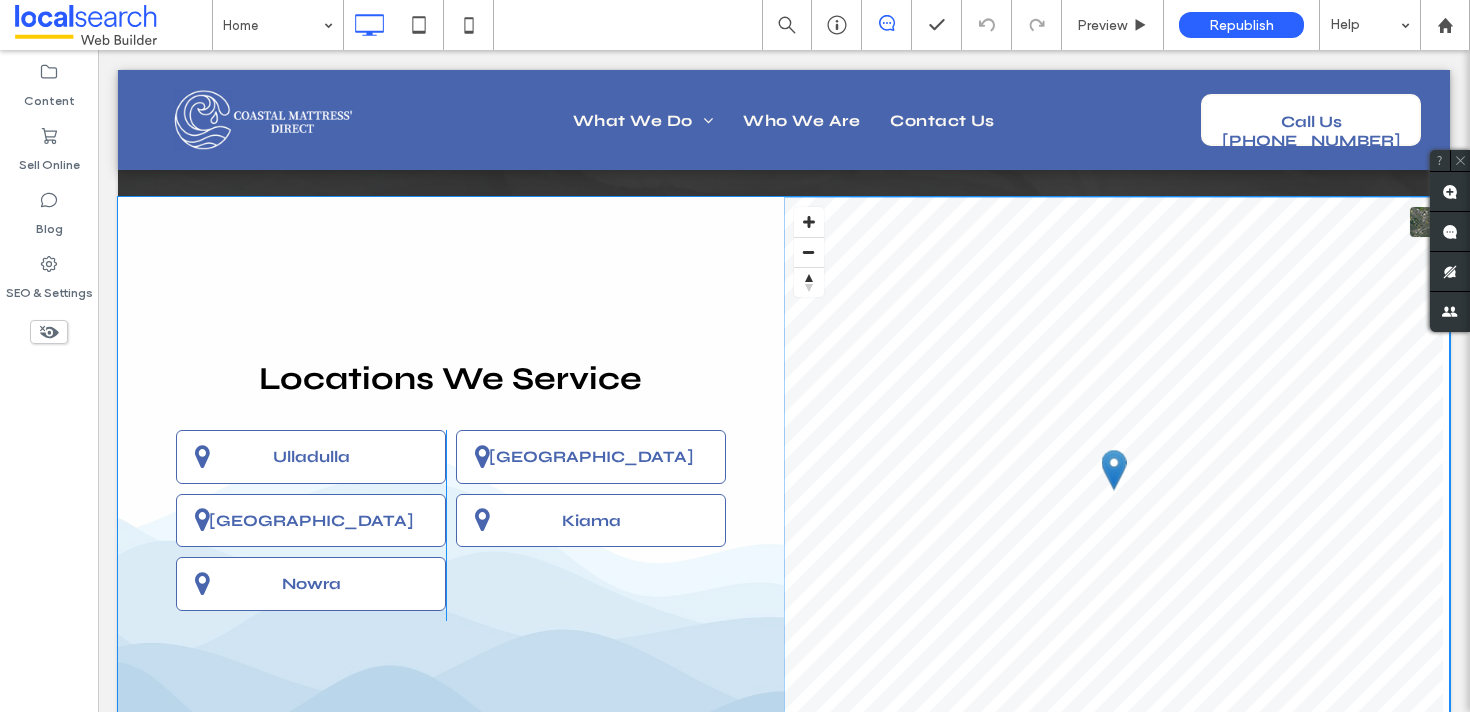 click at bounding box center [1117, 490] 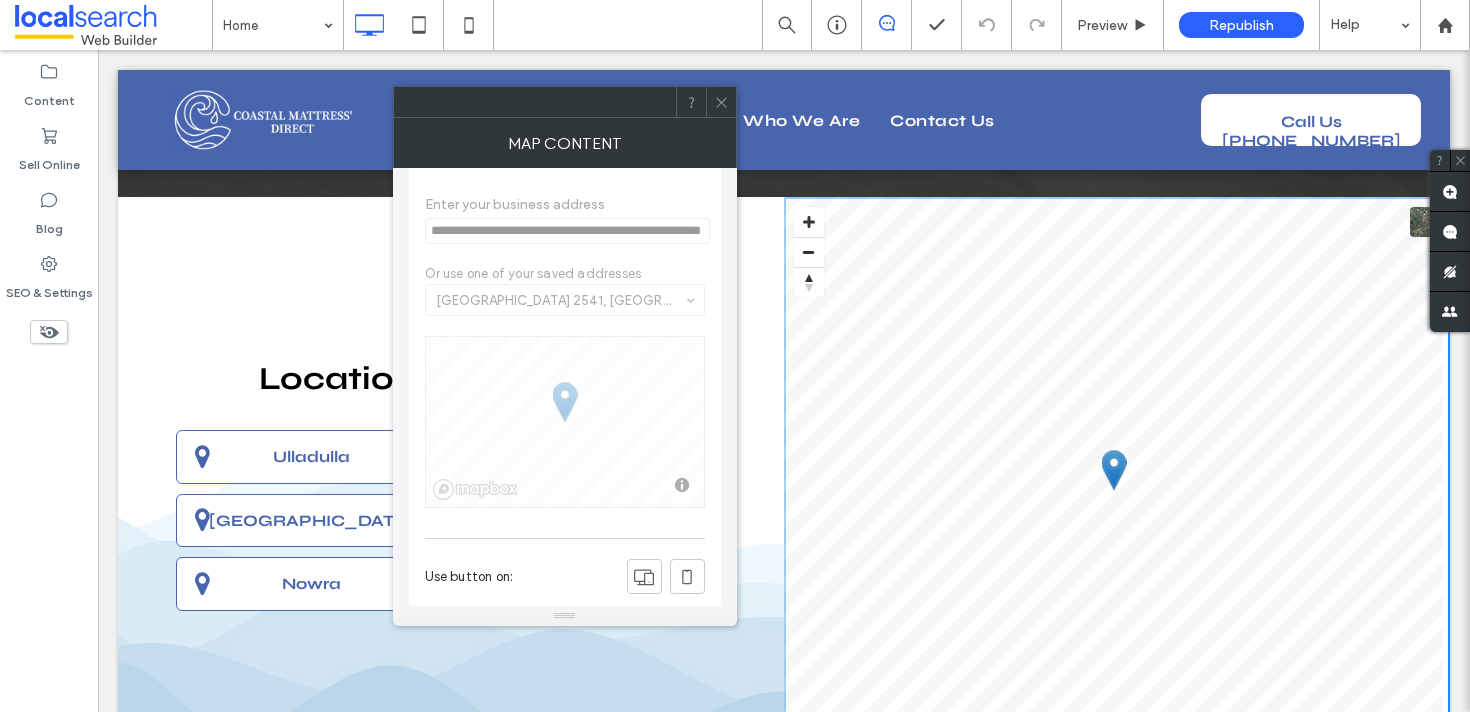 scroll, scrollTop: 114, scrollLeft: 0, axis: vertical 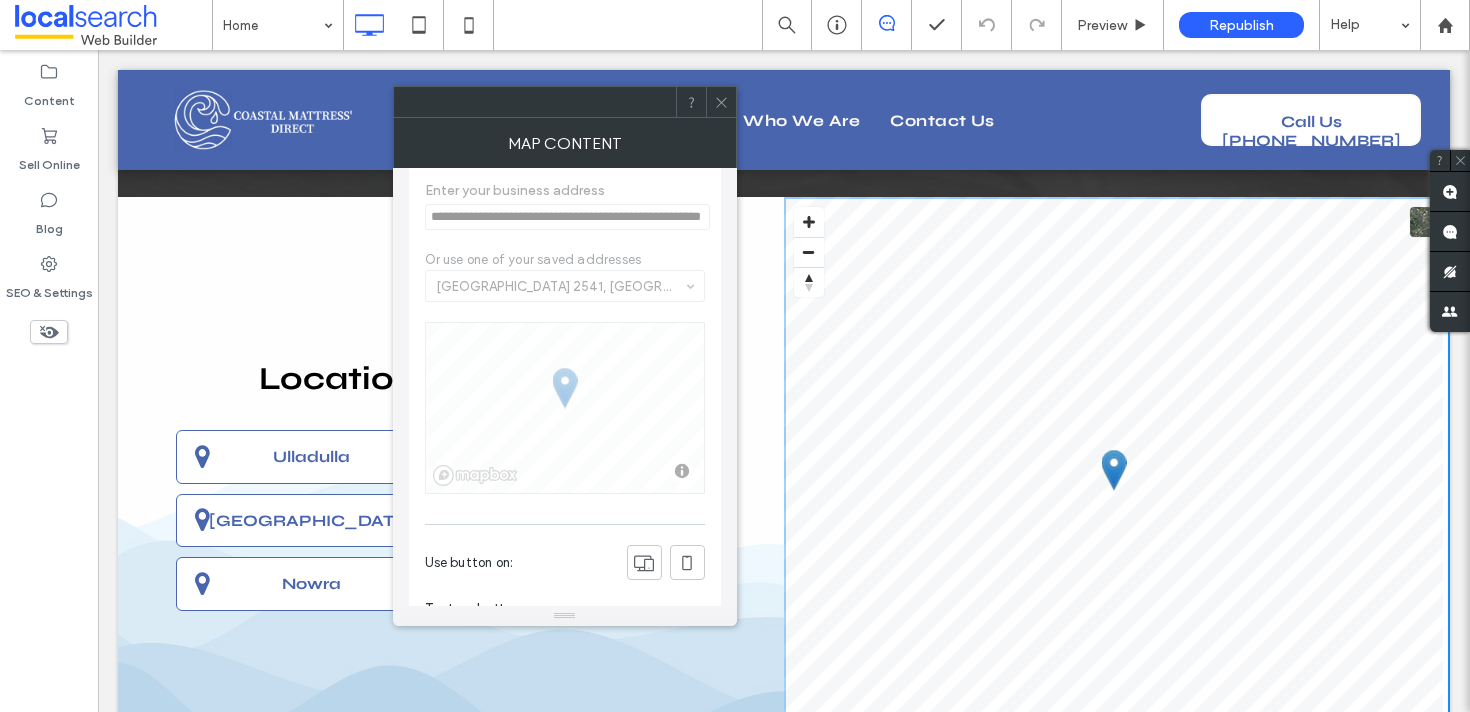 click on "Map Content" at bounding box center [565, 143] 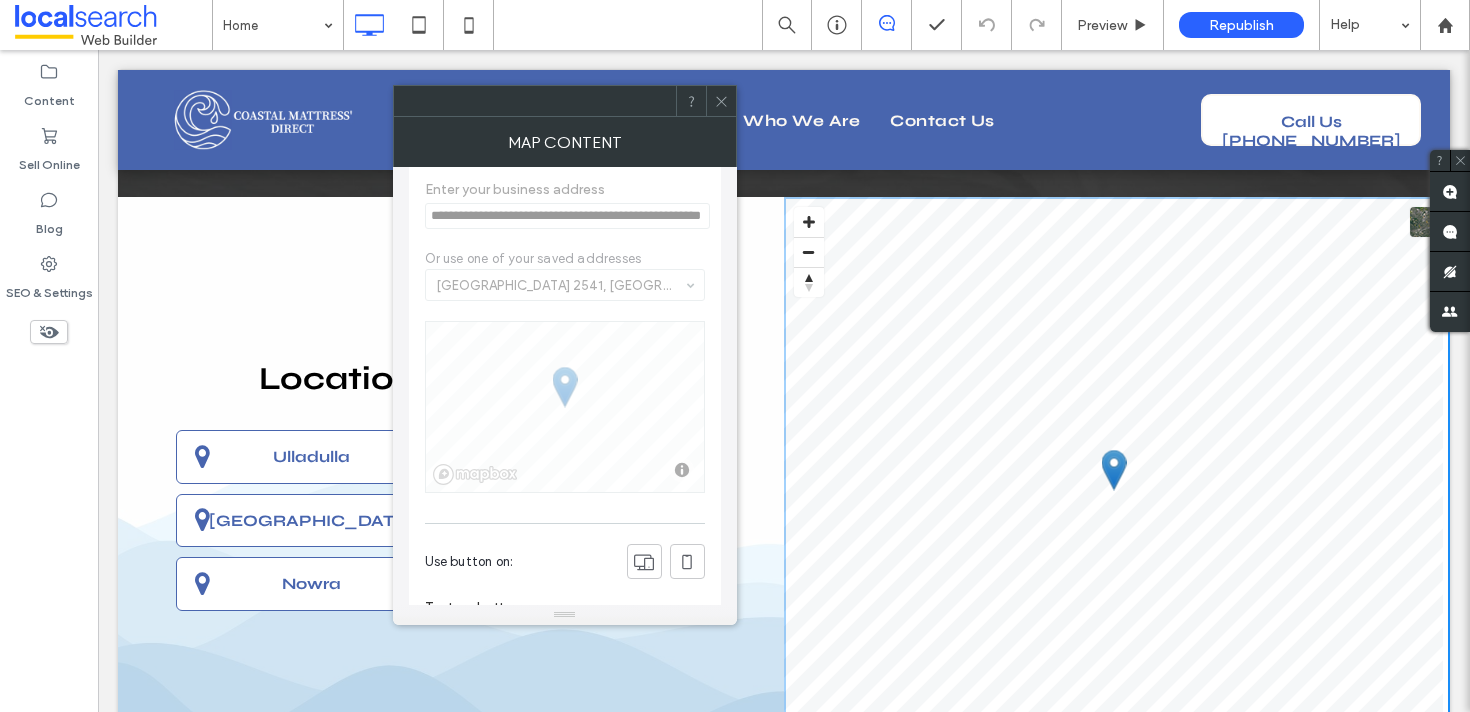 click at bounding box center (721, 101) 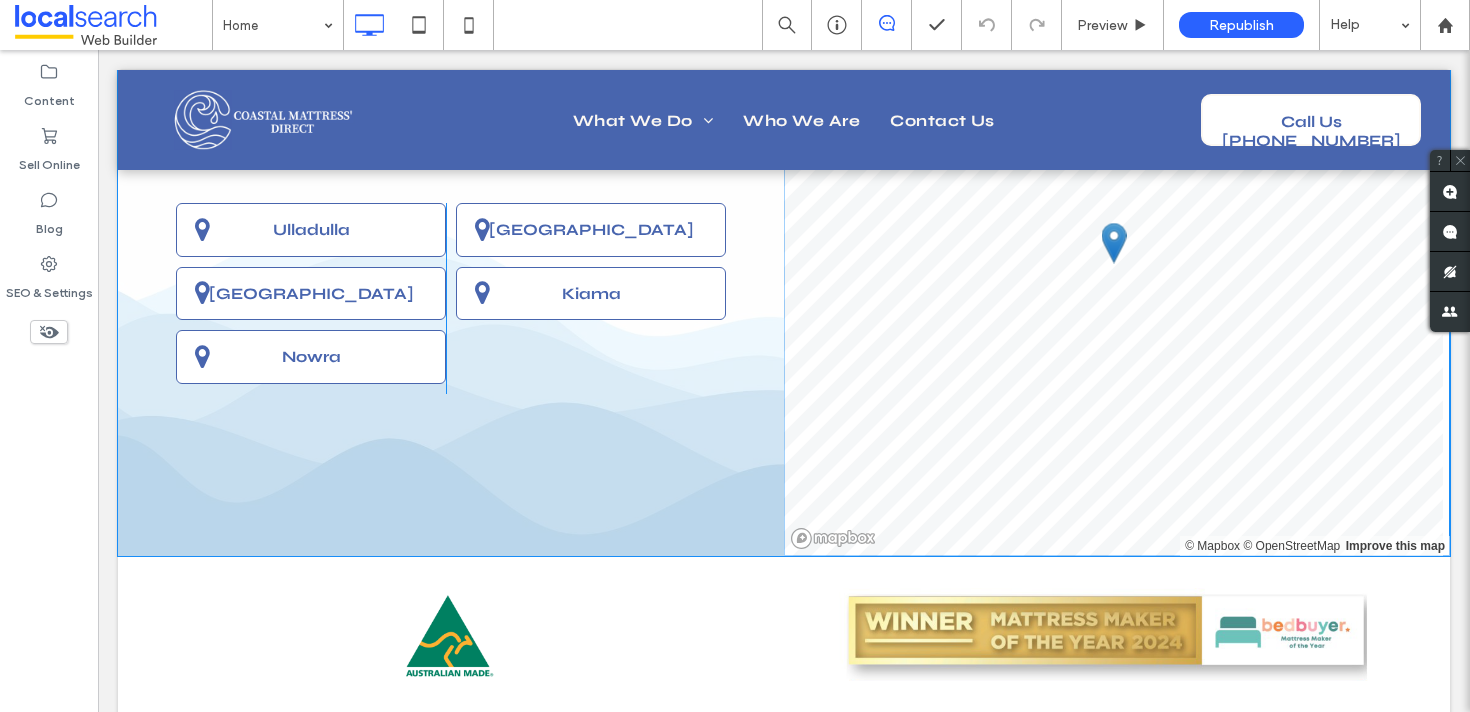 scroll, scrollTop: 4569, scrollLeft: 0, axis: vertical 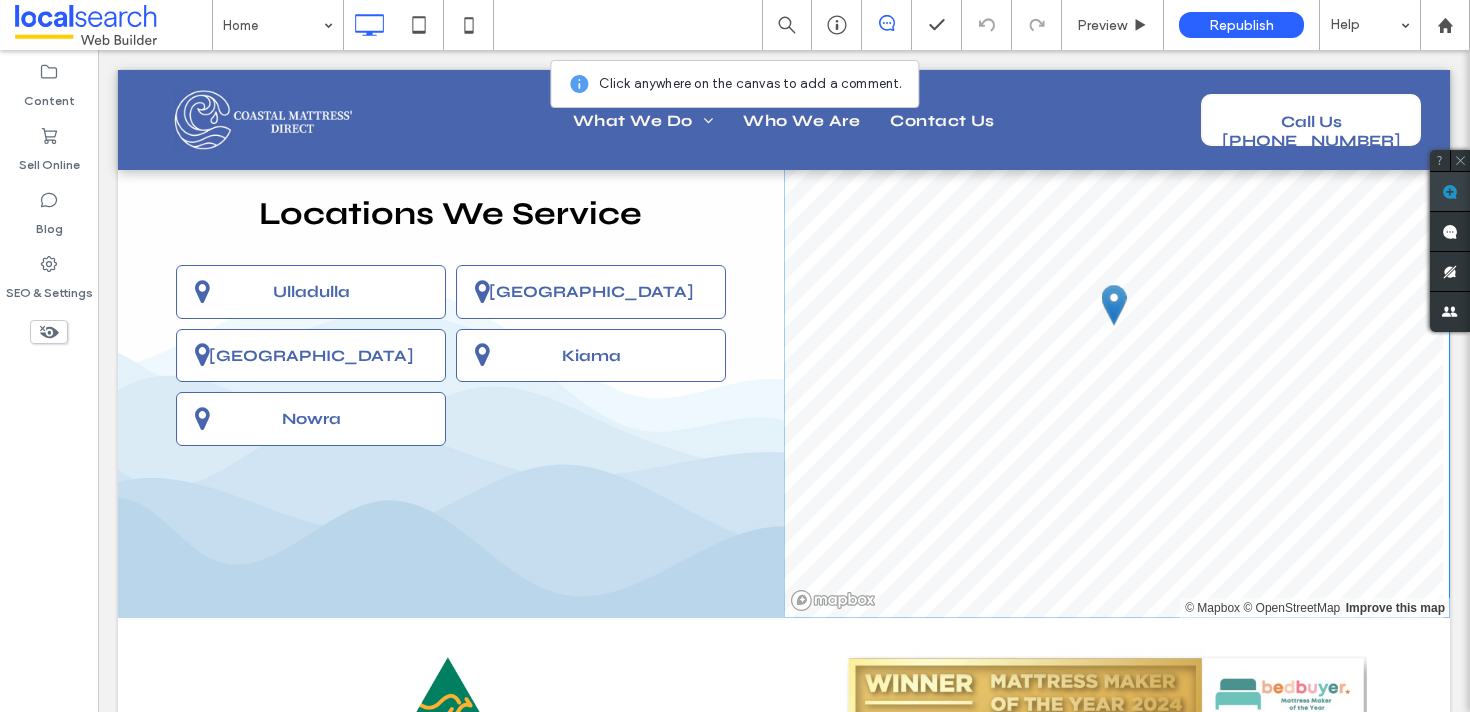 click at bounding box center [1450, 191] 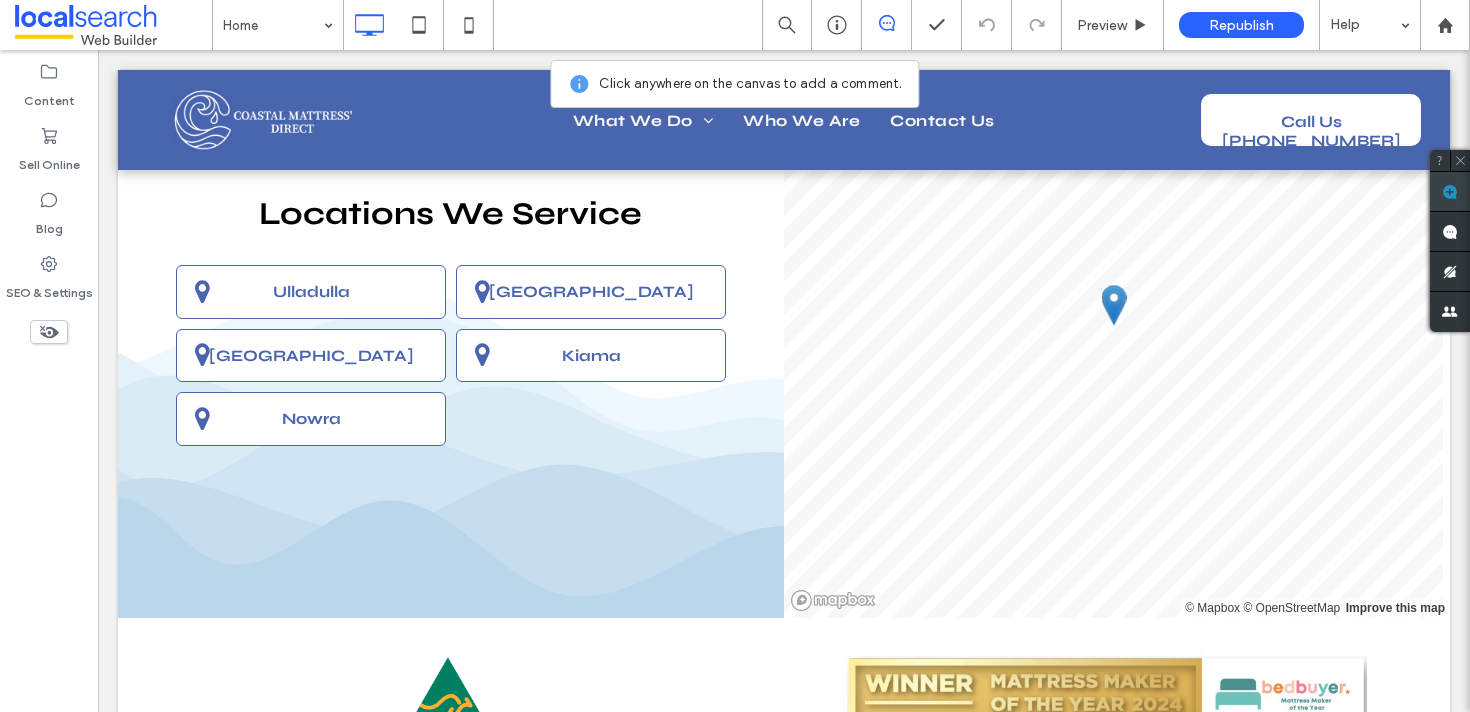 click at bounding box center (1450, 191) 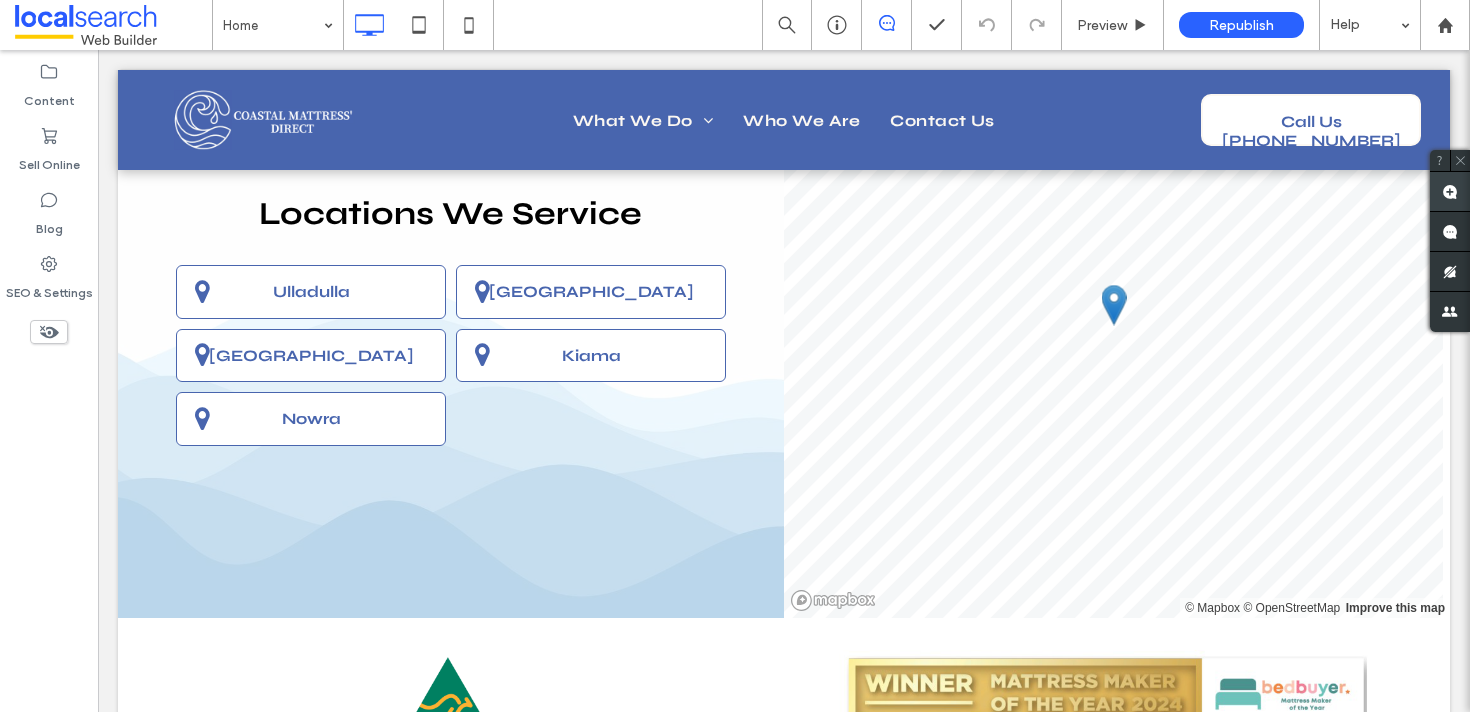 click at bounding box center (1450, 191) 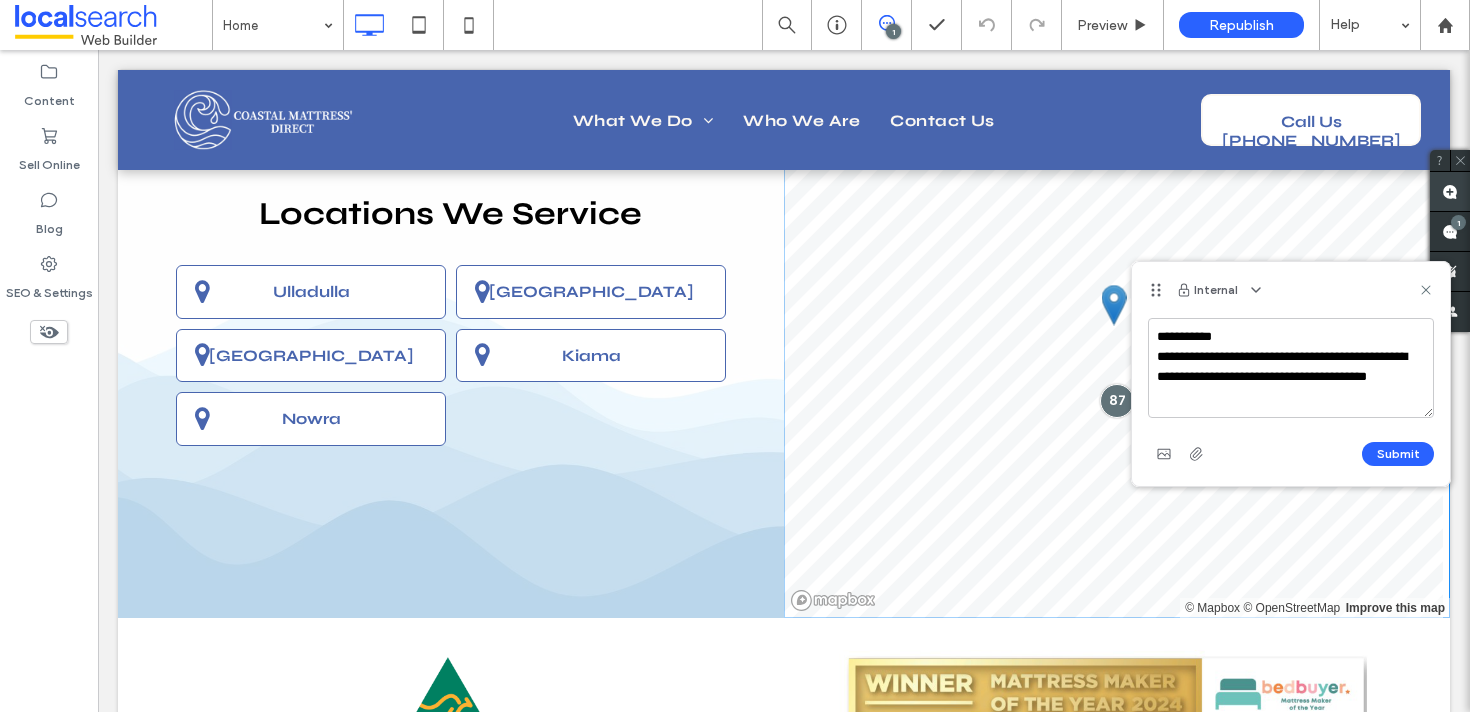 type on "**********" 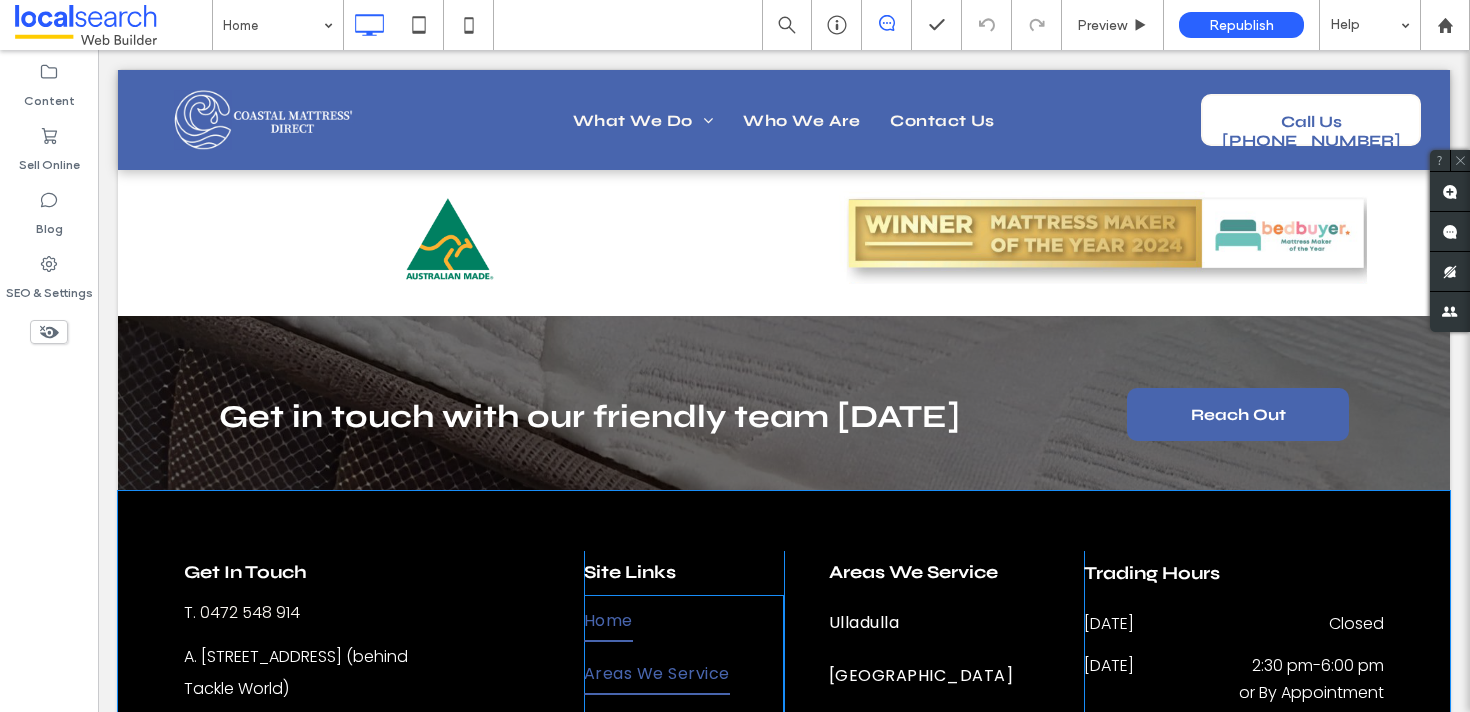 scroll, scrollTop: 5240, scrollLeft: 0, axis: vertical 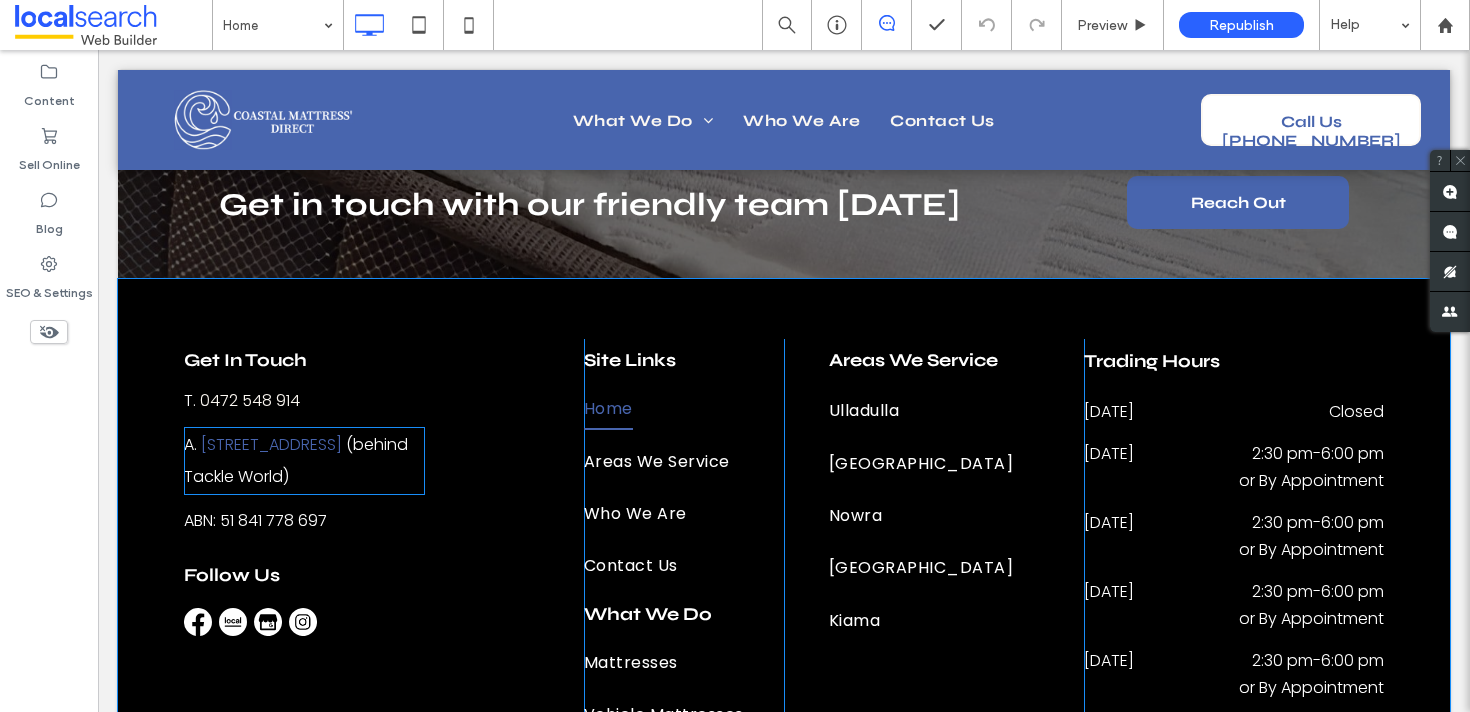 click on "Unit 6/176 Princes Highway, South Nowra NSW 2541" at bounding box center (271, 444) 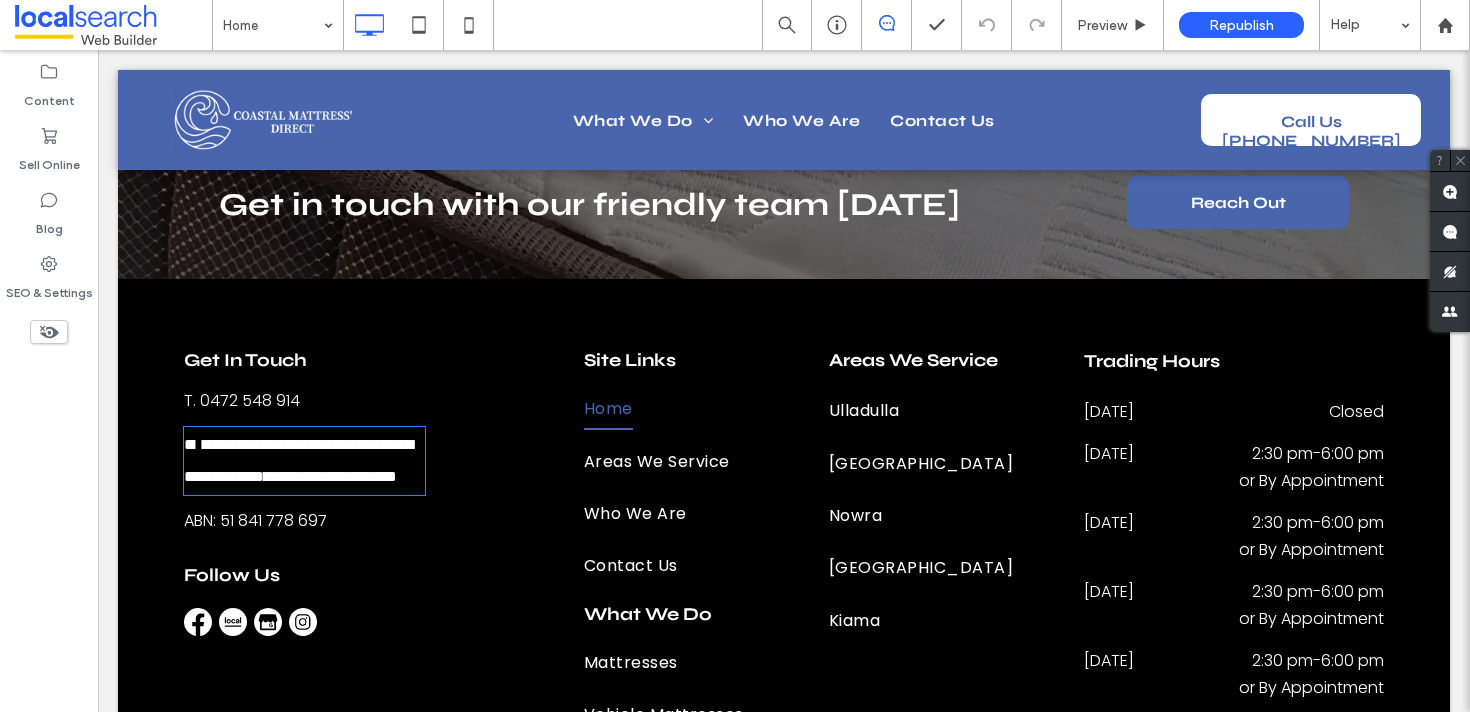 type on "*******" 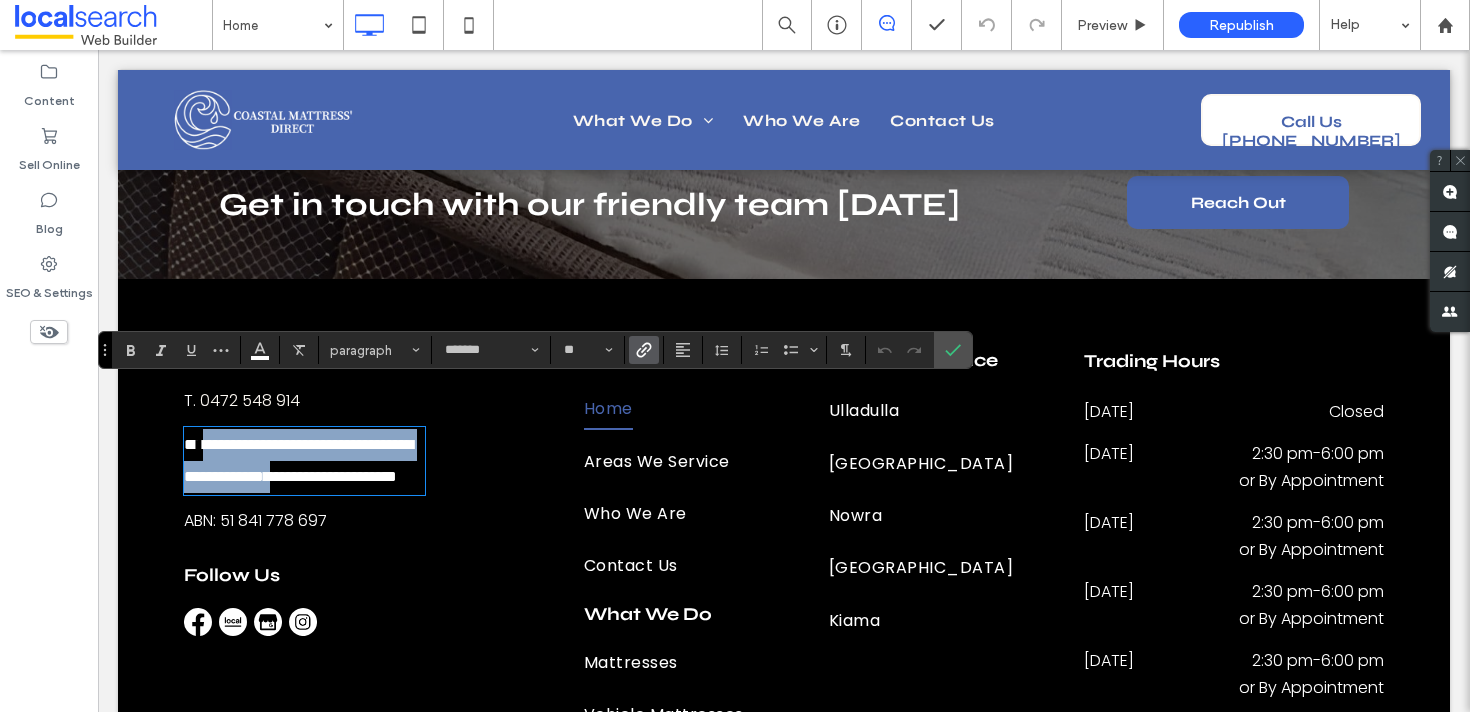 drag, startPoint x: 365, startPoint y: 437, endPoint x: 194, endPoint y: 413, distance: 172.676 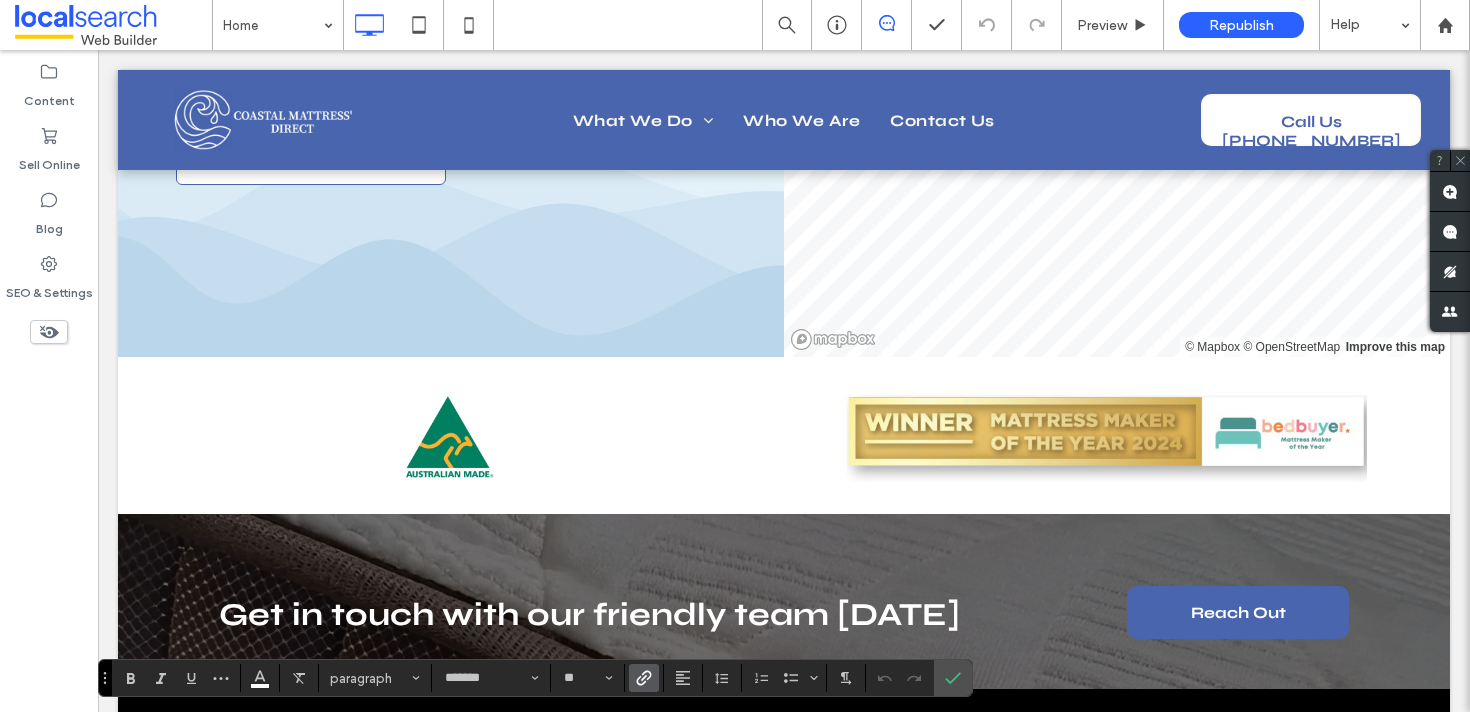 scroll, scrollTop: 4431, scrollLeft: 0, axis: vertical 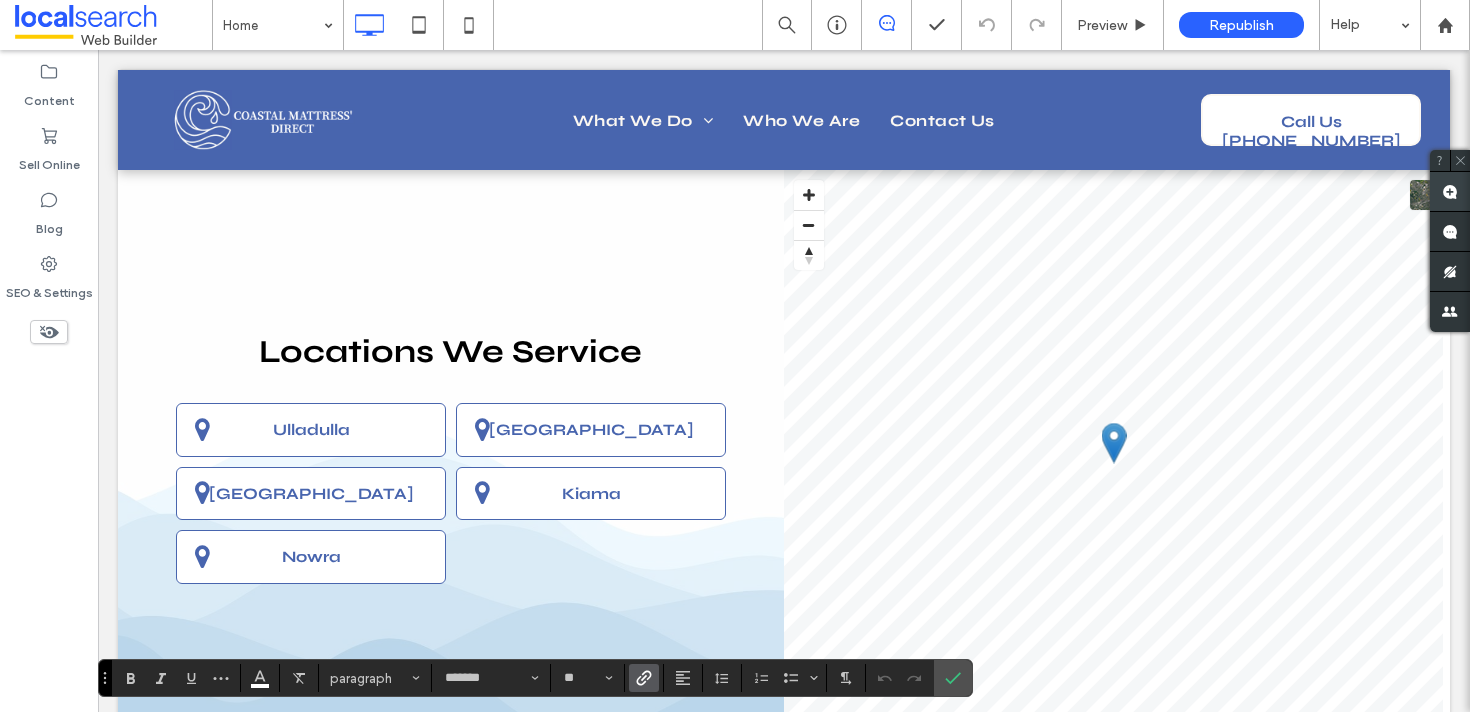 click 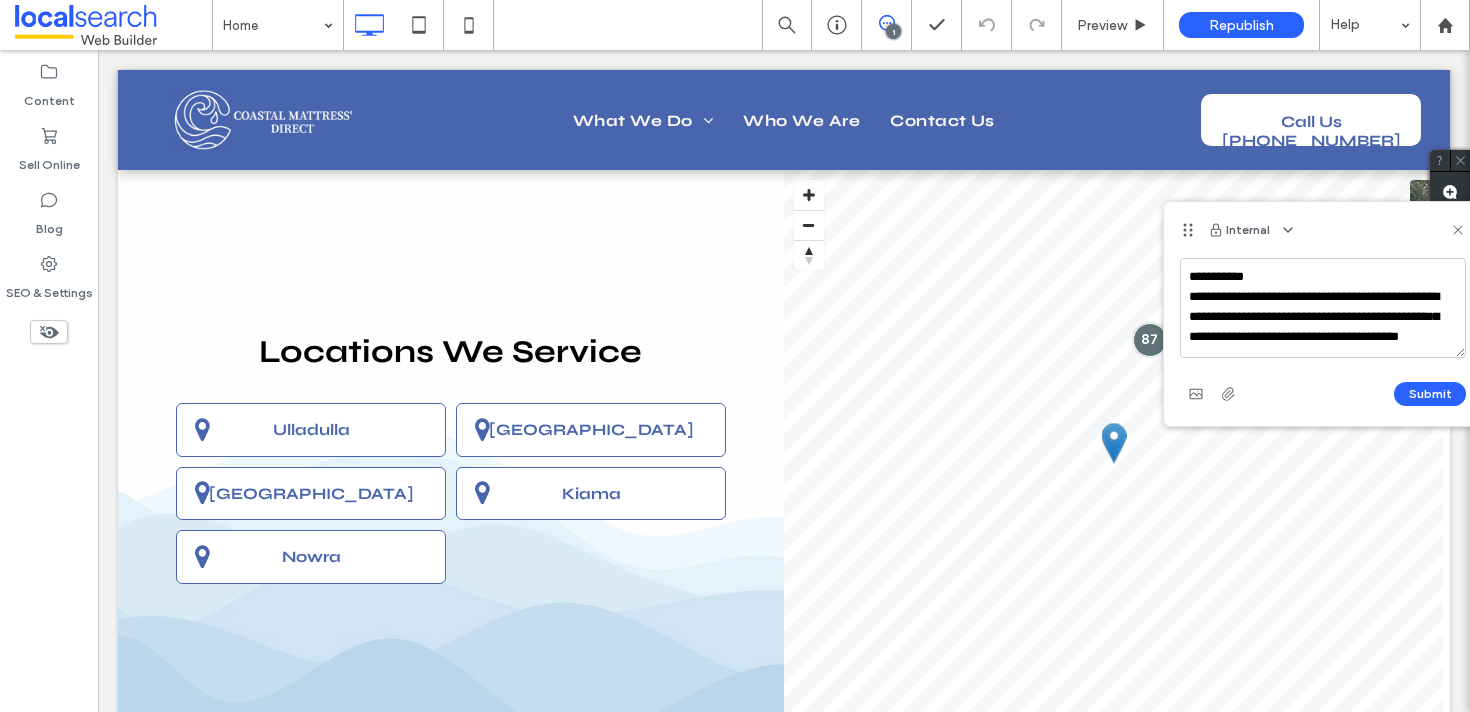 scroll, scrollTop: 8, scrollLeft: 0, axis: vertical 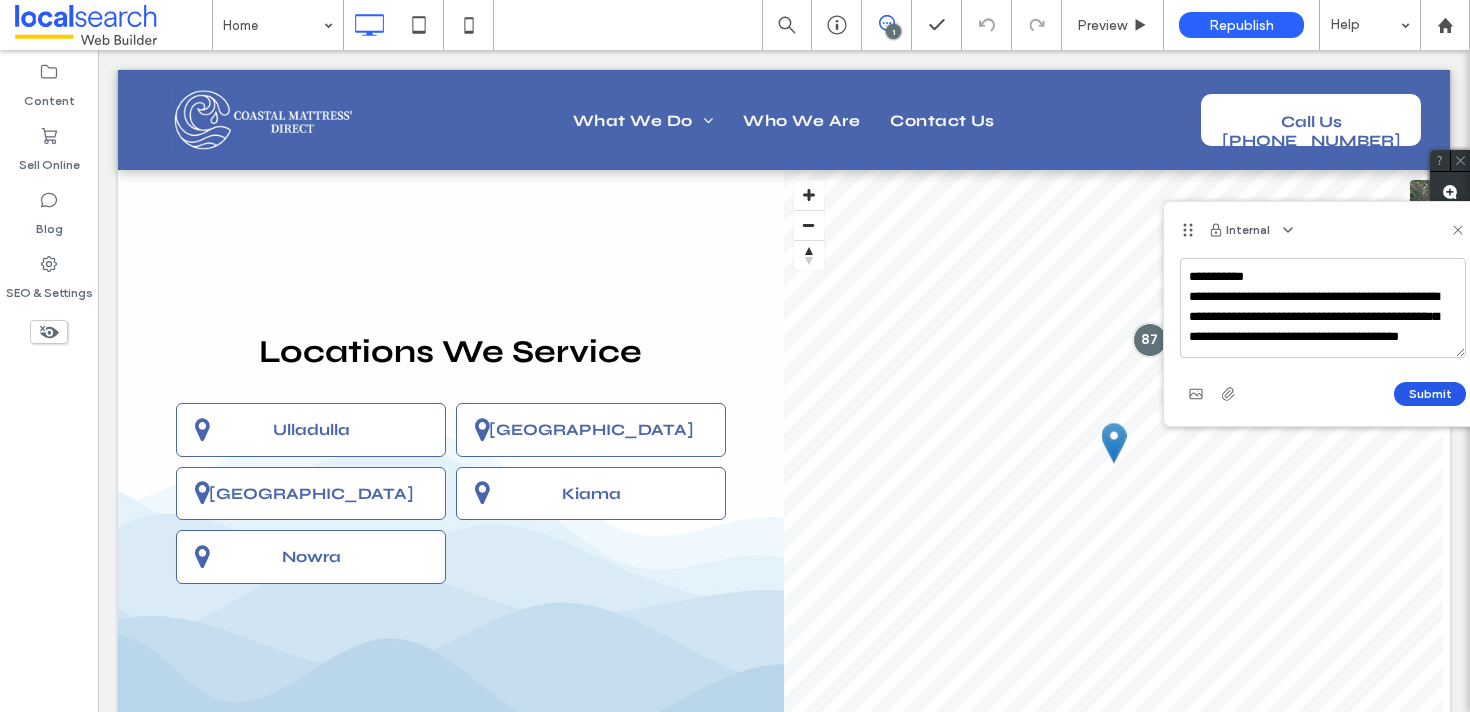 type on "**********" 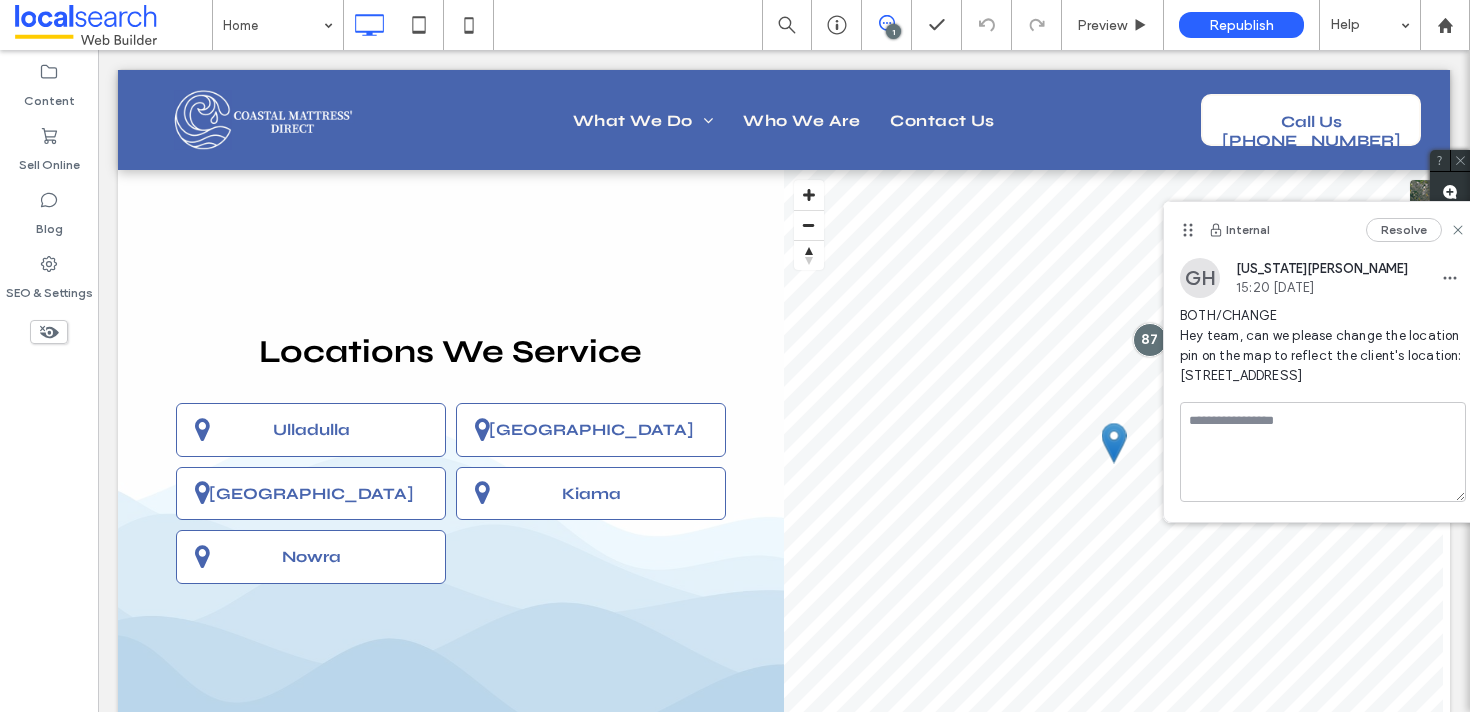 scroll, scrollTop: 0, scrollLeft: 0, axis: both 